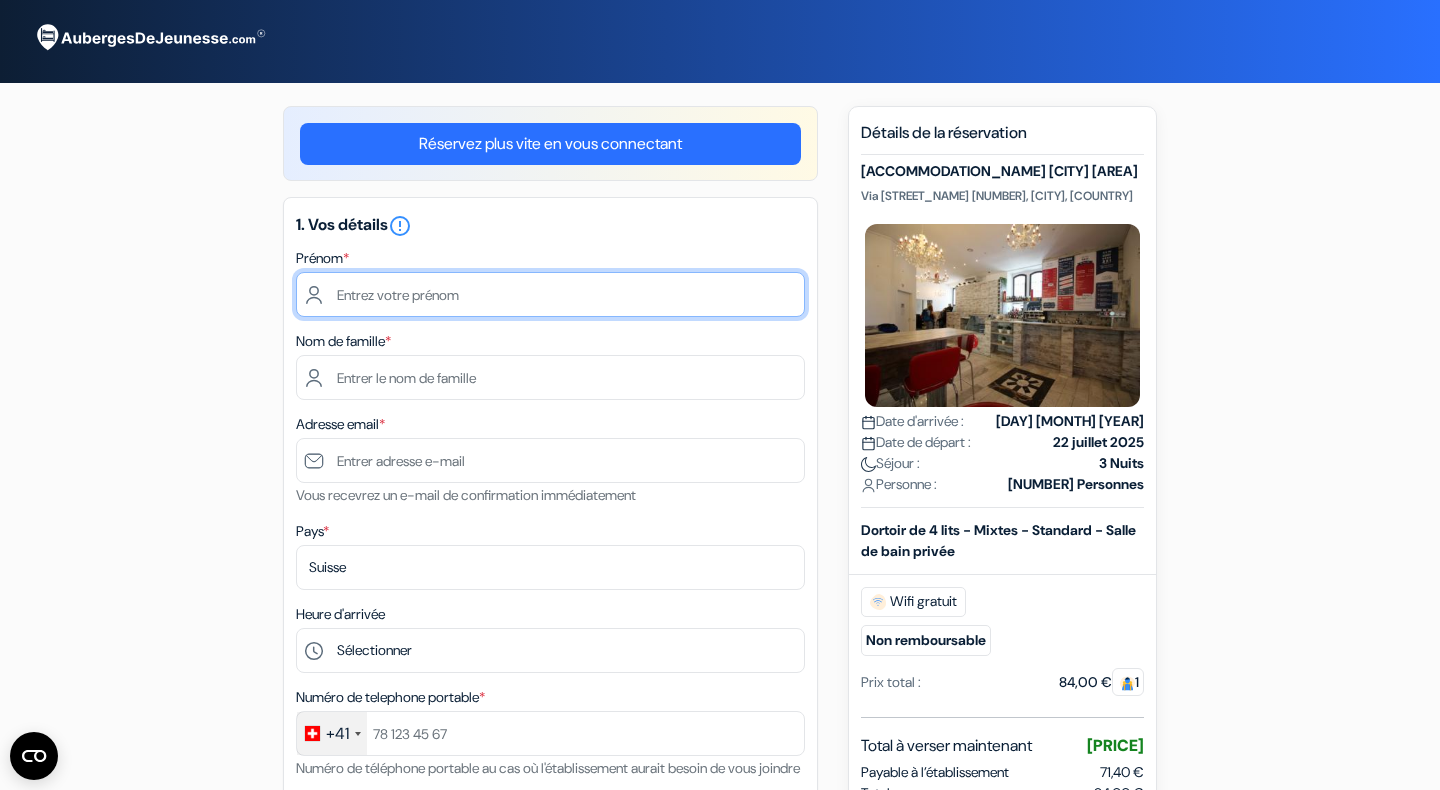 click at bounding box center (550, 294) 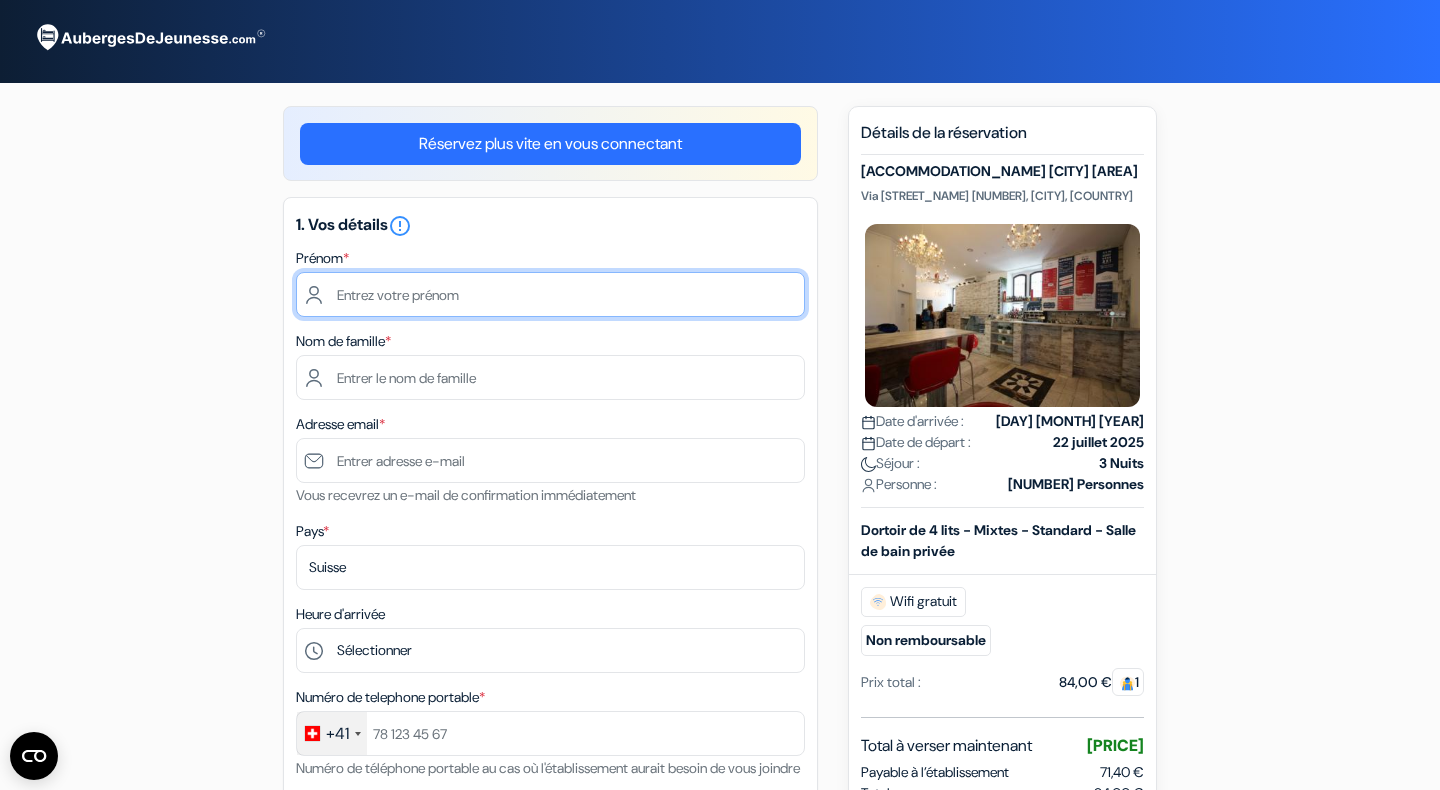 scroll, scrollTop: 0, scrollLeft: 0, axis: both 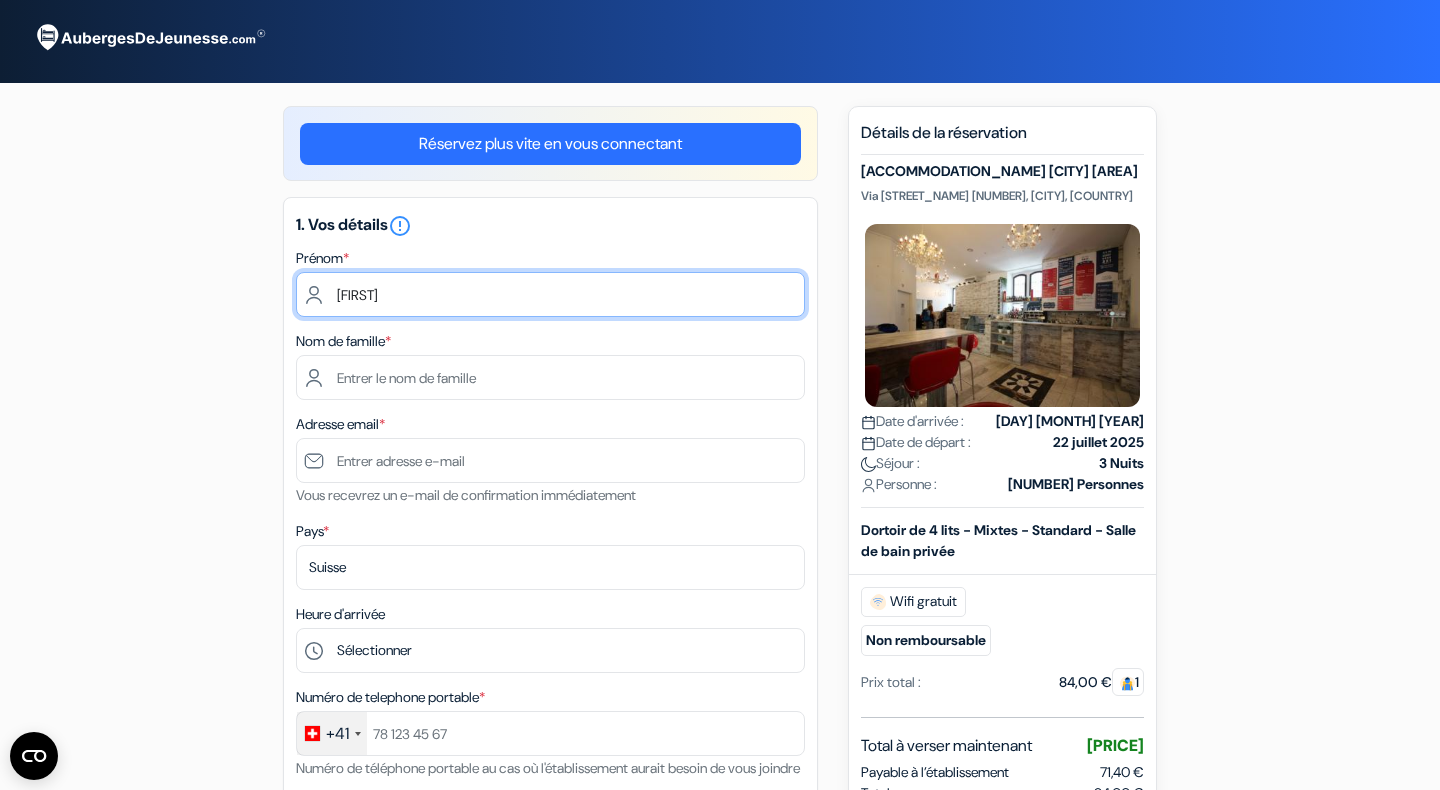 type on "[FIRST]" 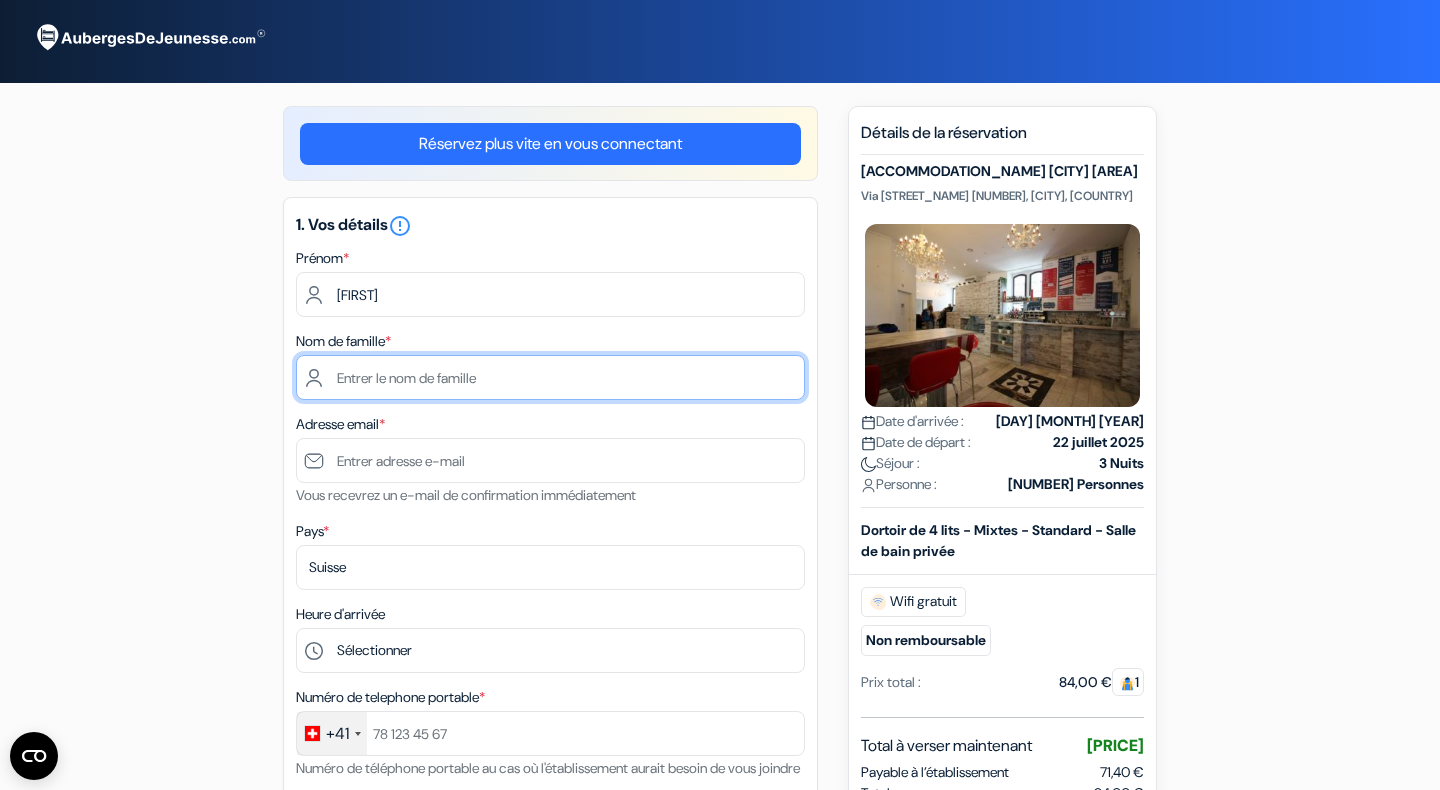 click at bounding box center (550, 377) 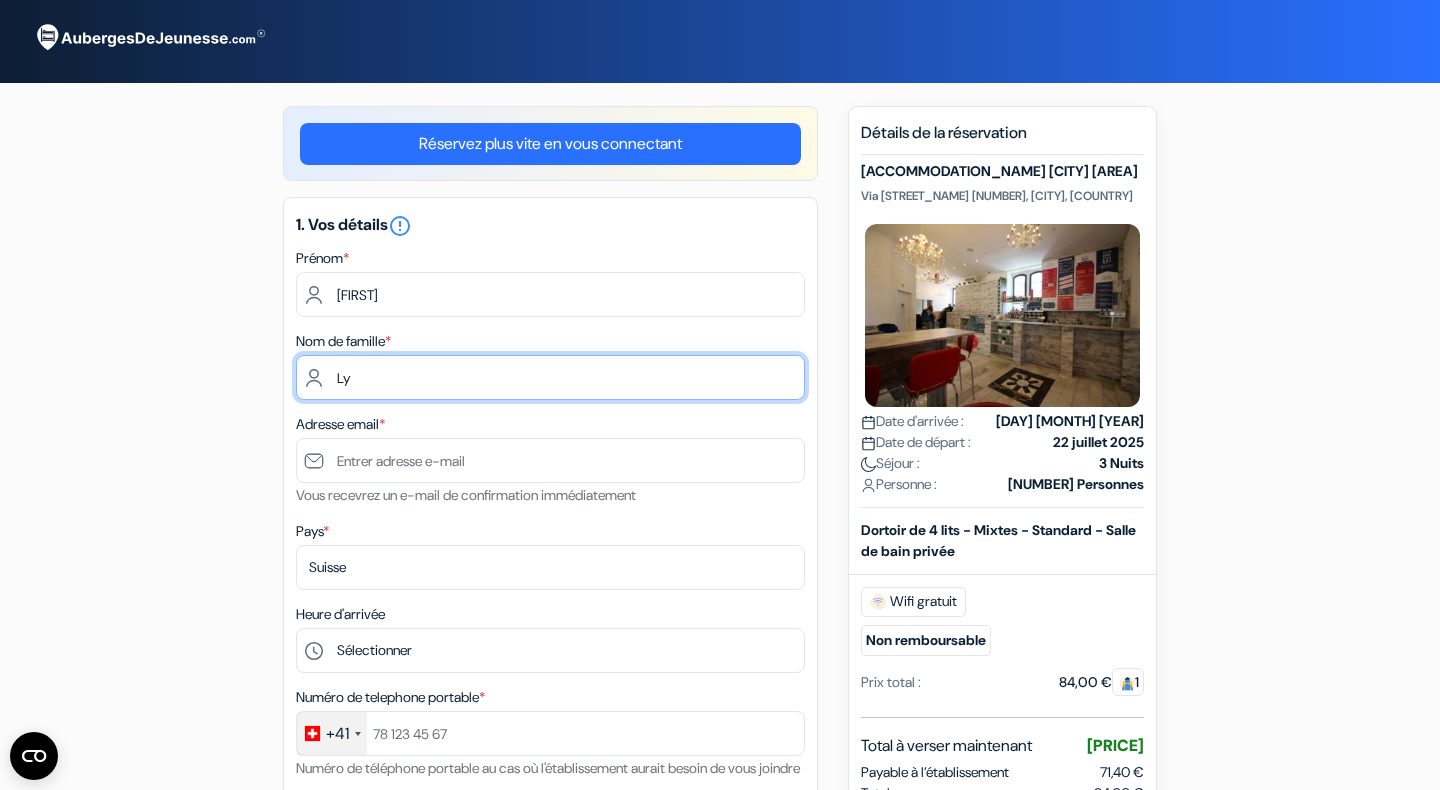 type on "Ly" 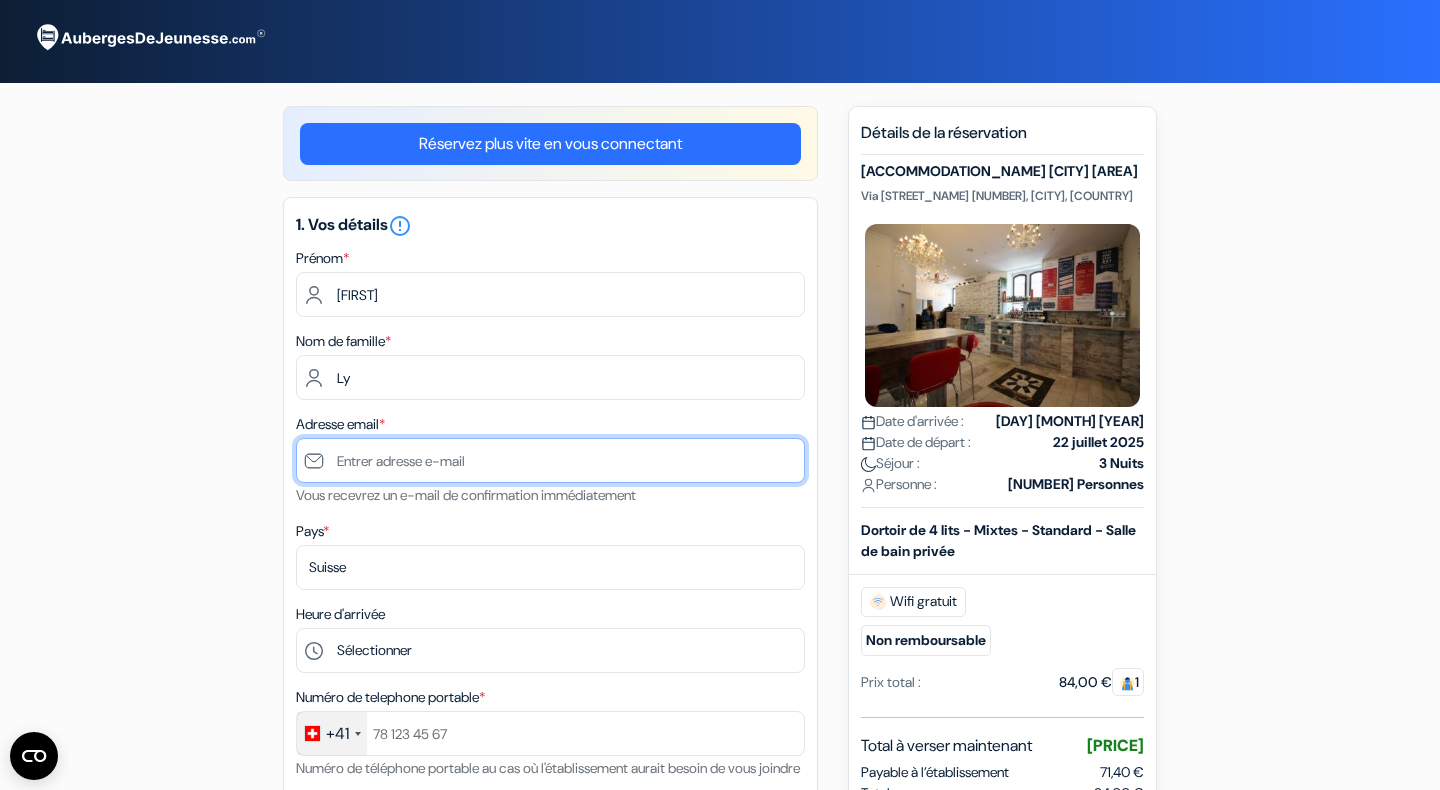click at bounding box center [550, 460] 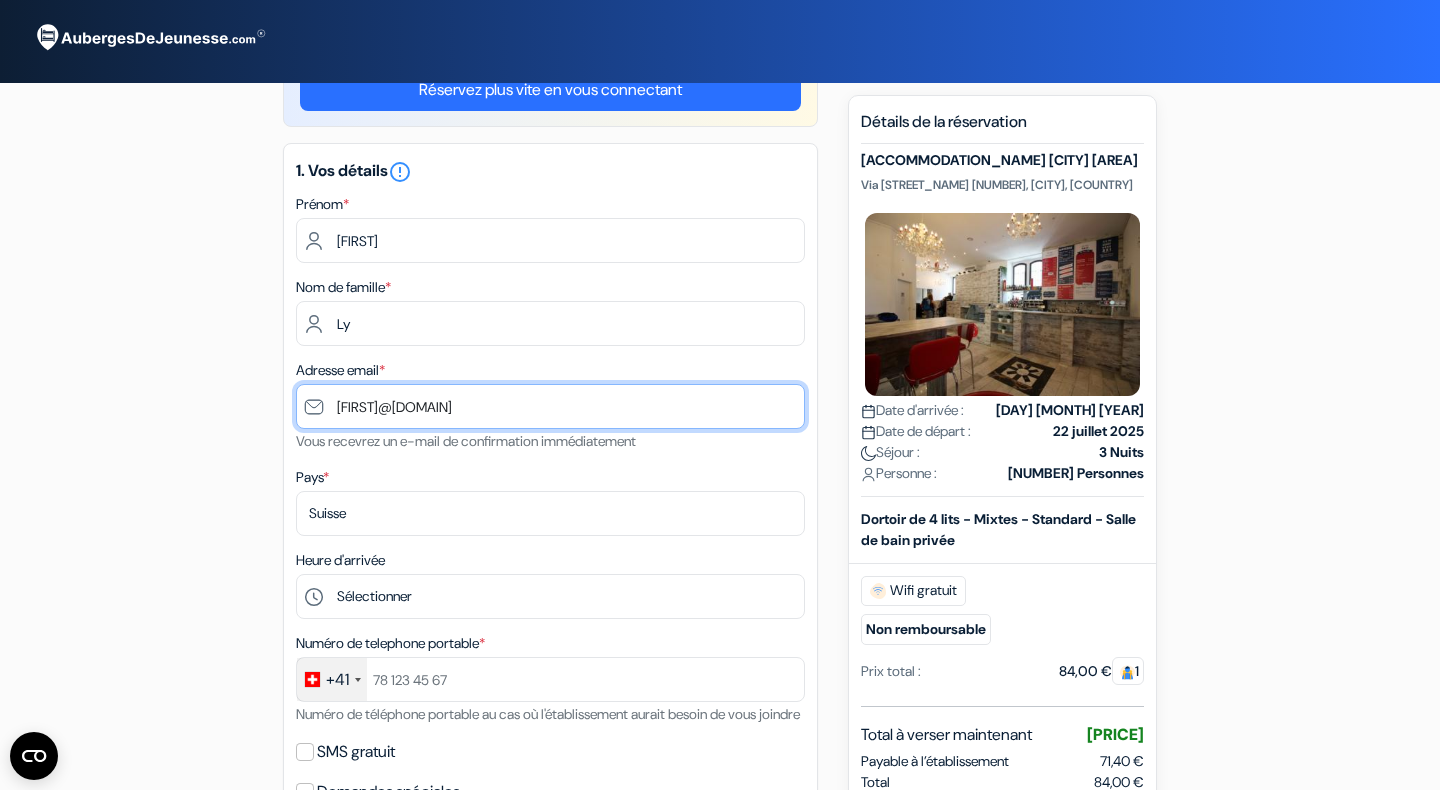 scroll, scrollTop: 62, scrollLeft: 0, axis: vertical 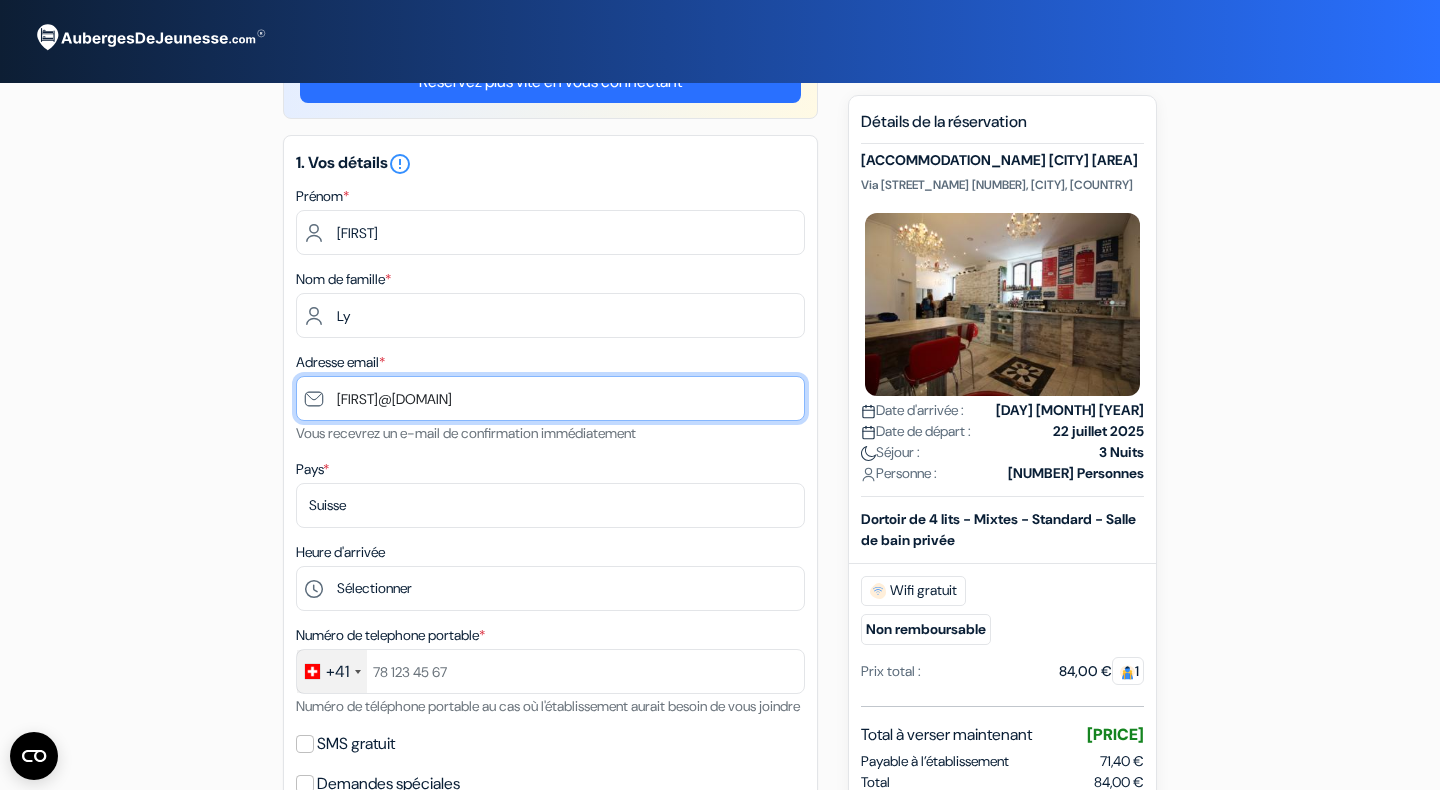 type on "[FIRST]@[DOMAIN]" 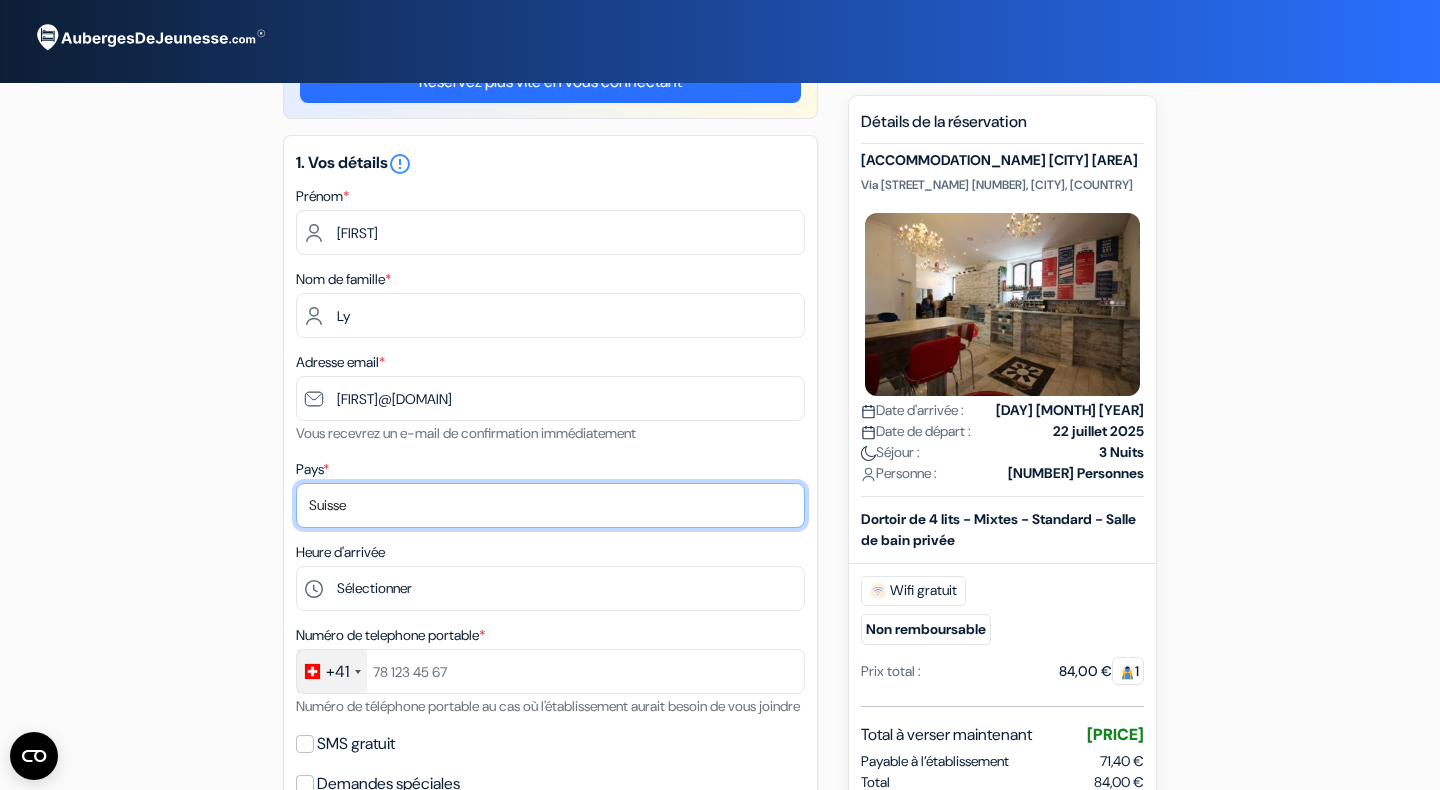 click on "Selectionner le pays
Abkhazie
Afghanistan
Afrique Du sud
Albanie
Algérie
Allemagne
Andorre
Angola" at bounding box center (550, 505) 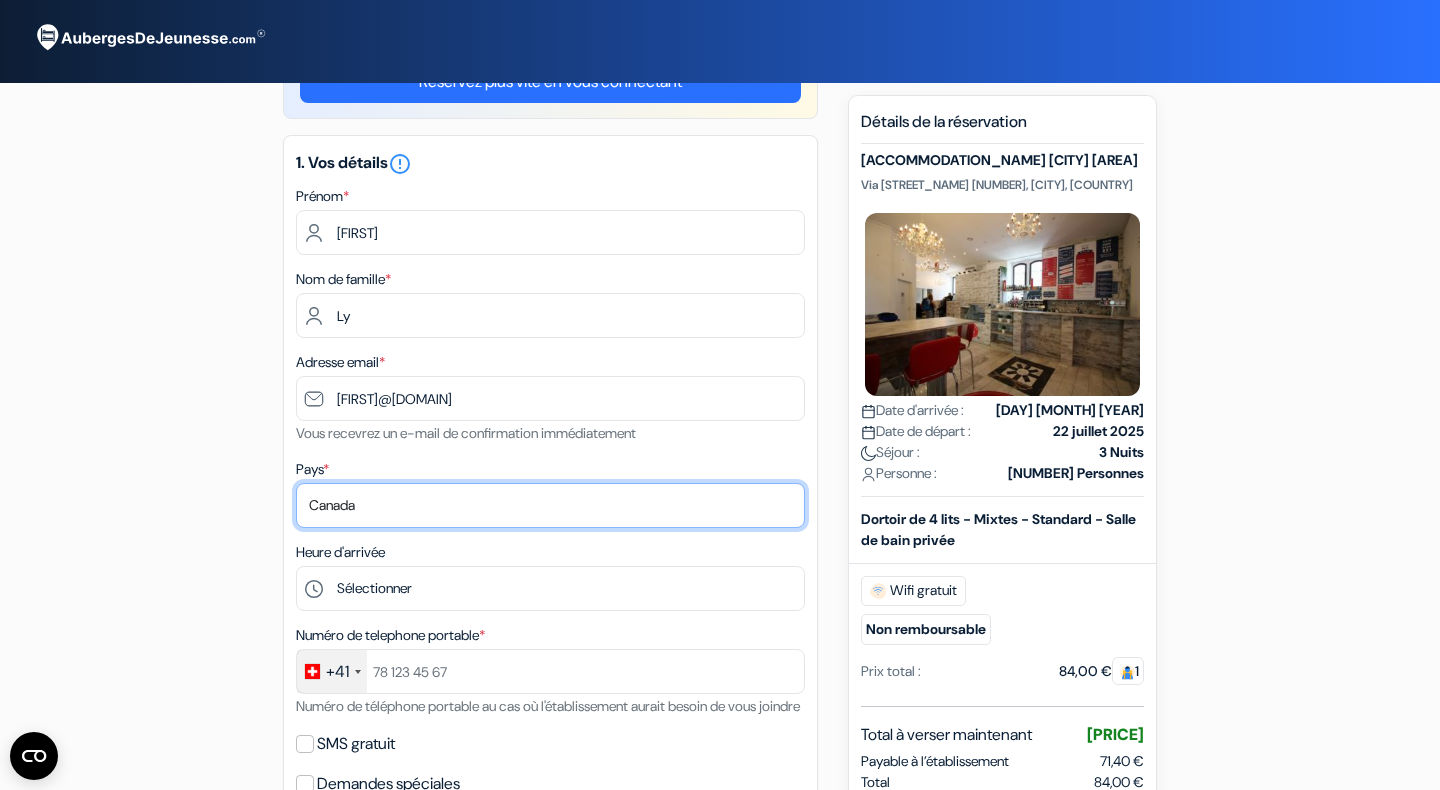 click on "Canada" at bounding box center (0, 0) 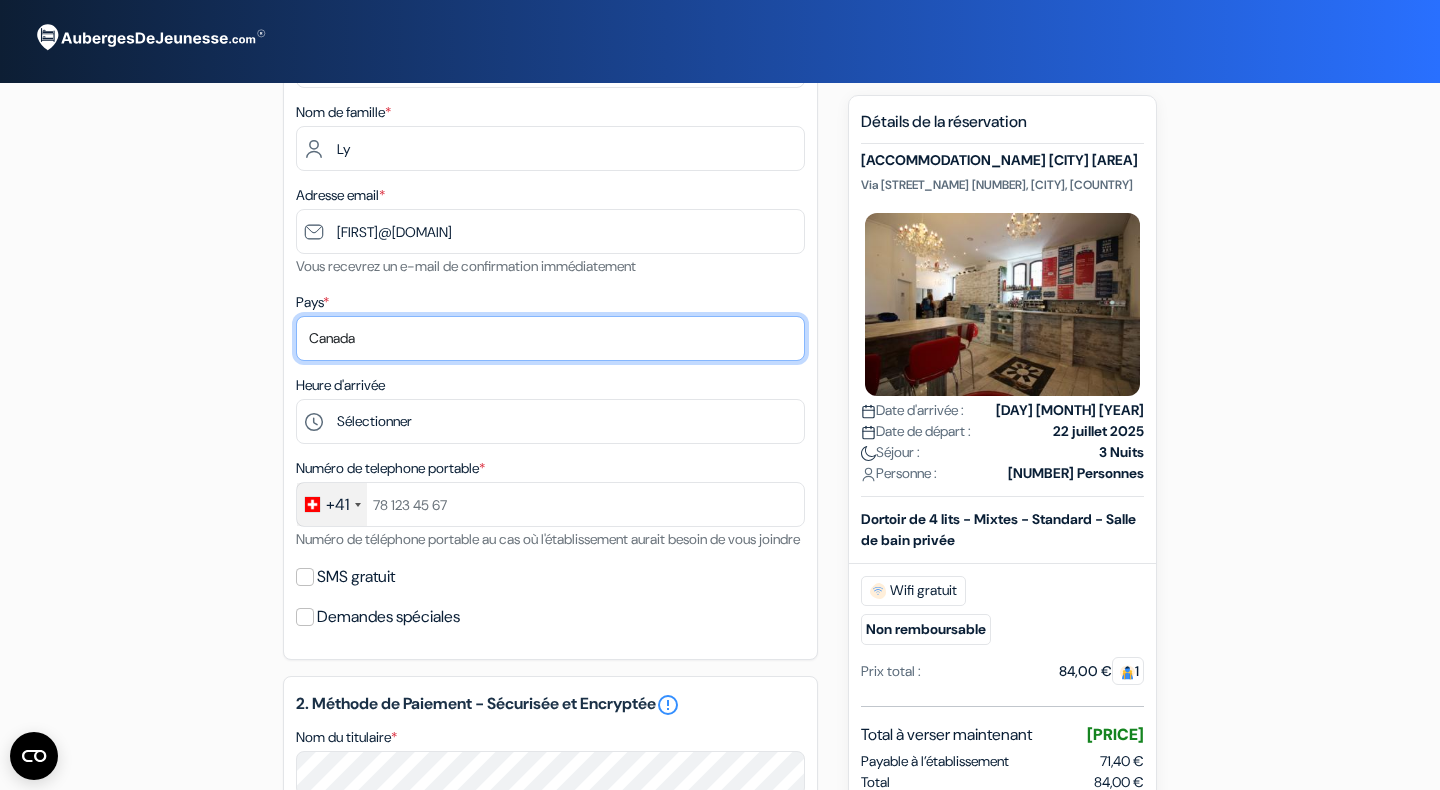 scroll, scrollTop: 230, scrollLeft: 0, axis: vertical 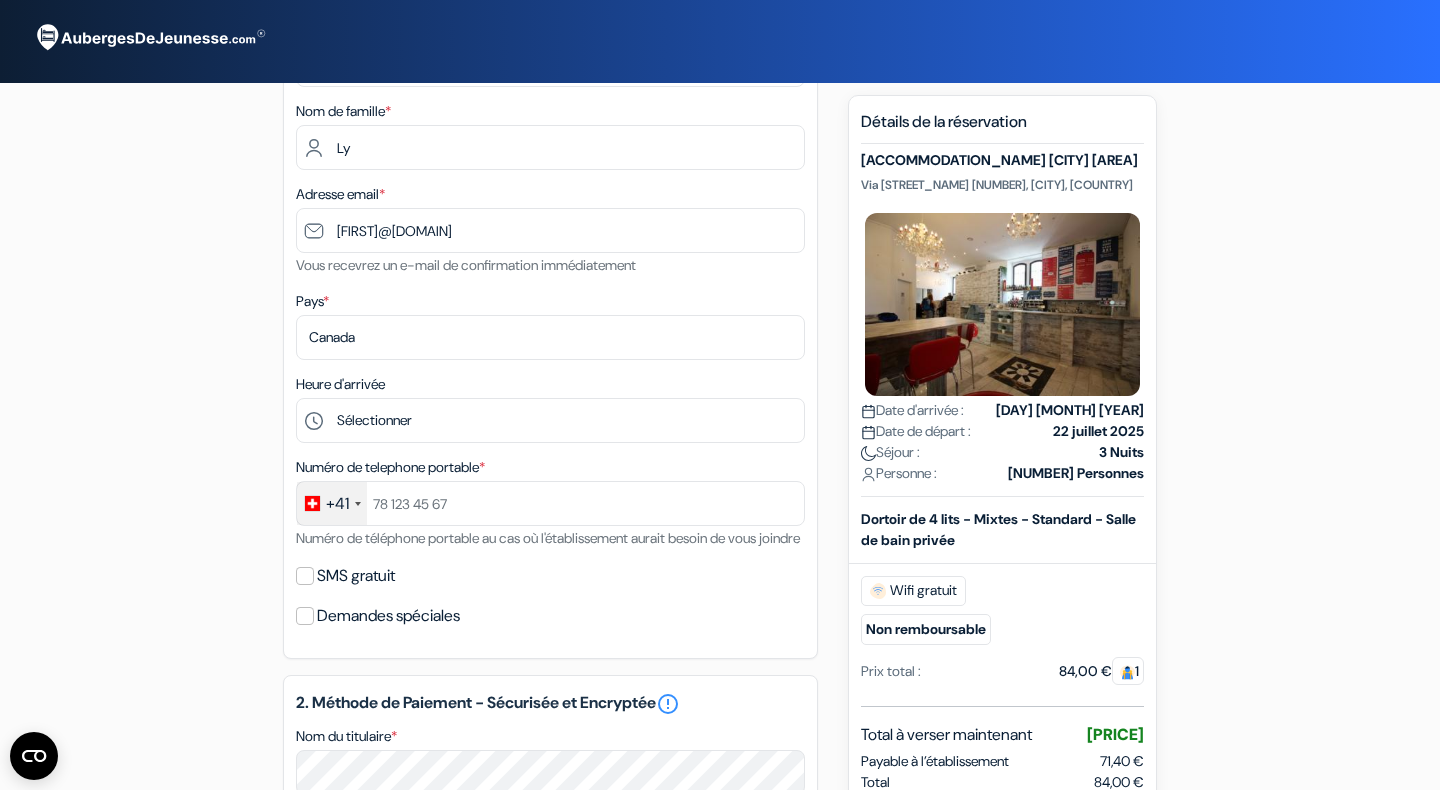 click at bounding box center (312, 503) 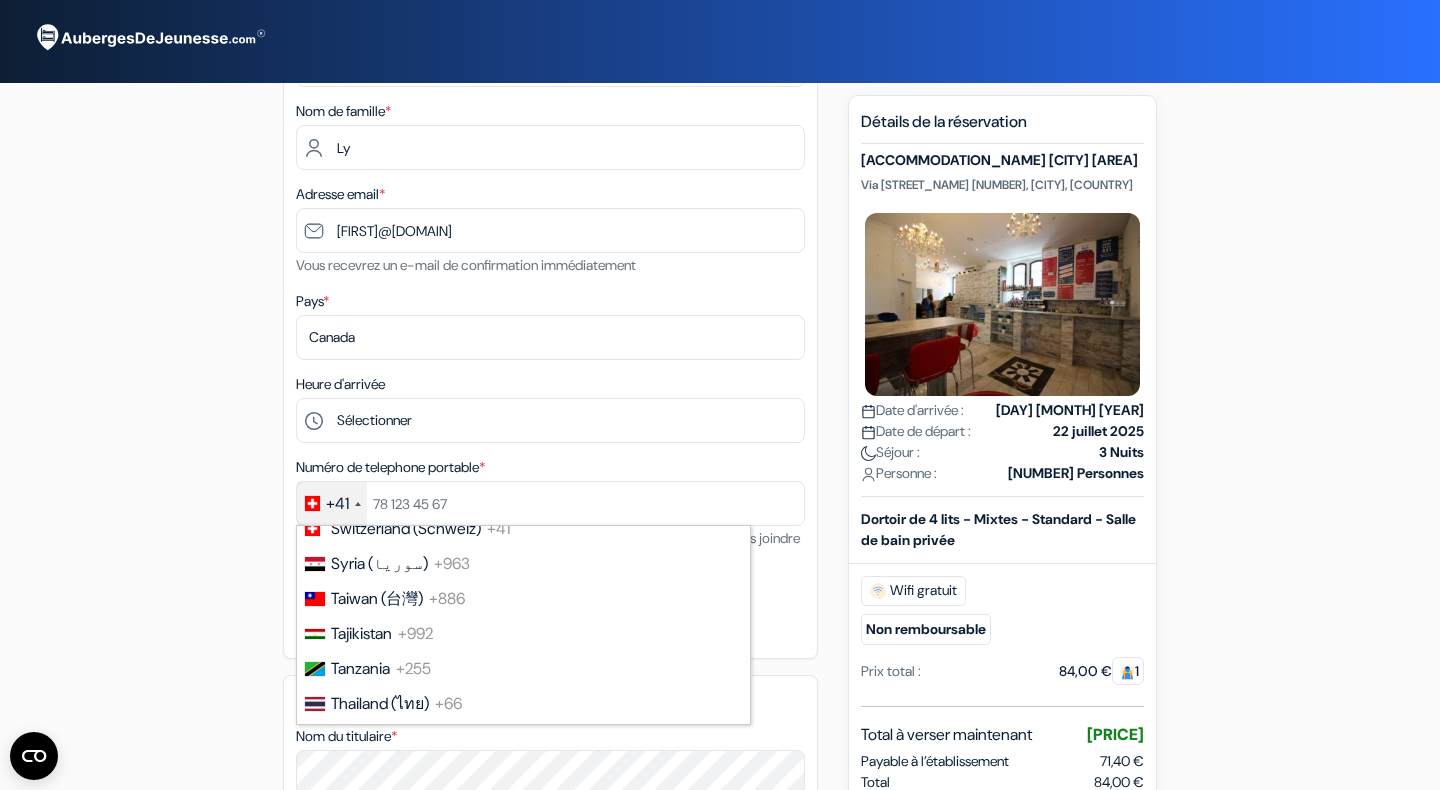 scroll, scrollTop: 1348, scrollLeft: 0, axis: vertical 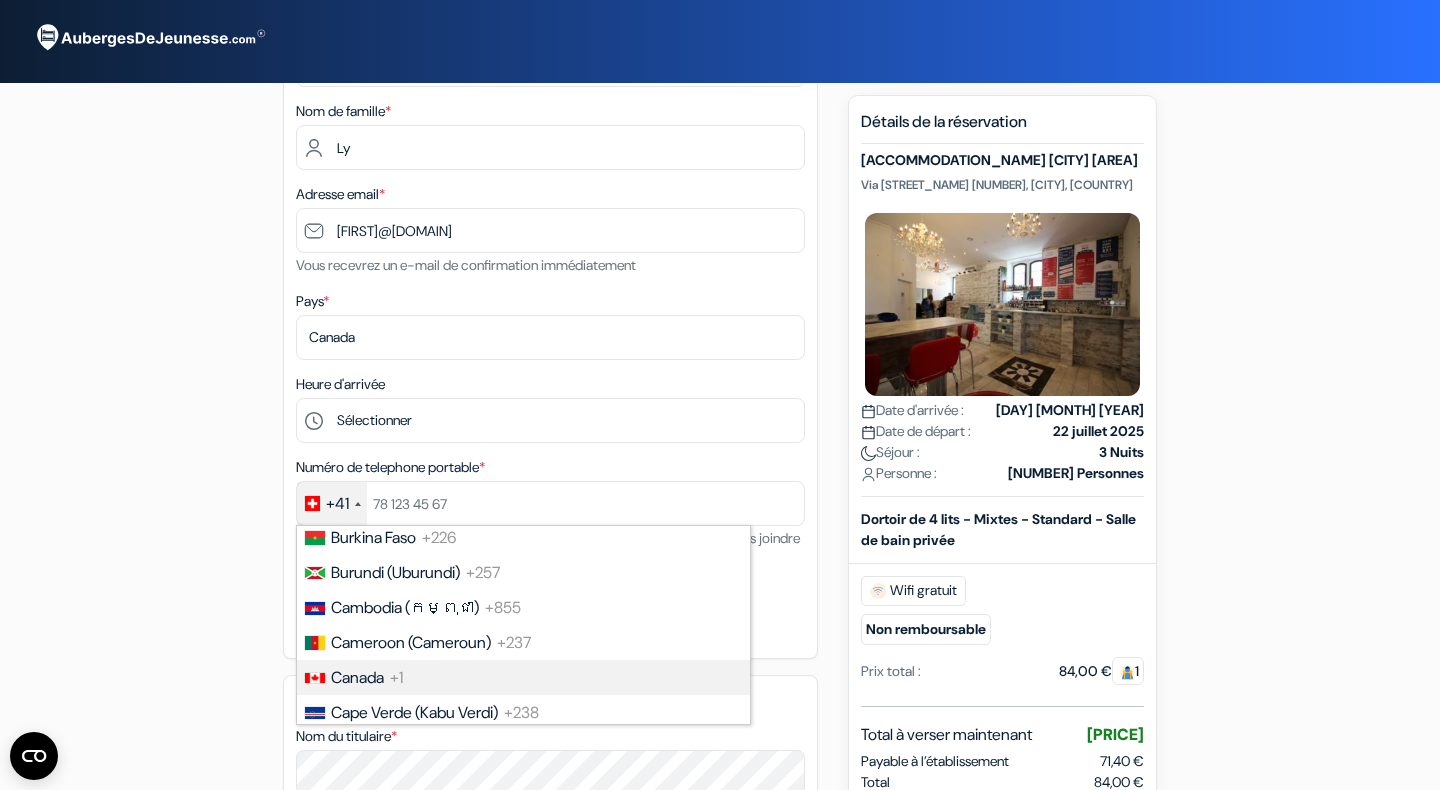 click on "Canada" at bounding box center [357, 677] 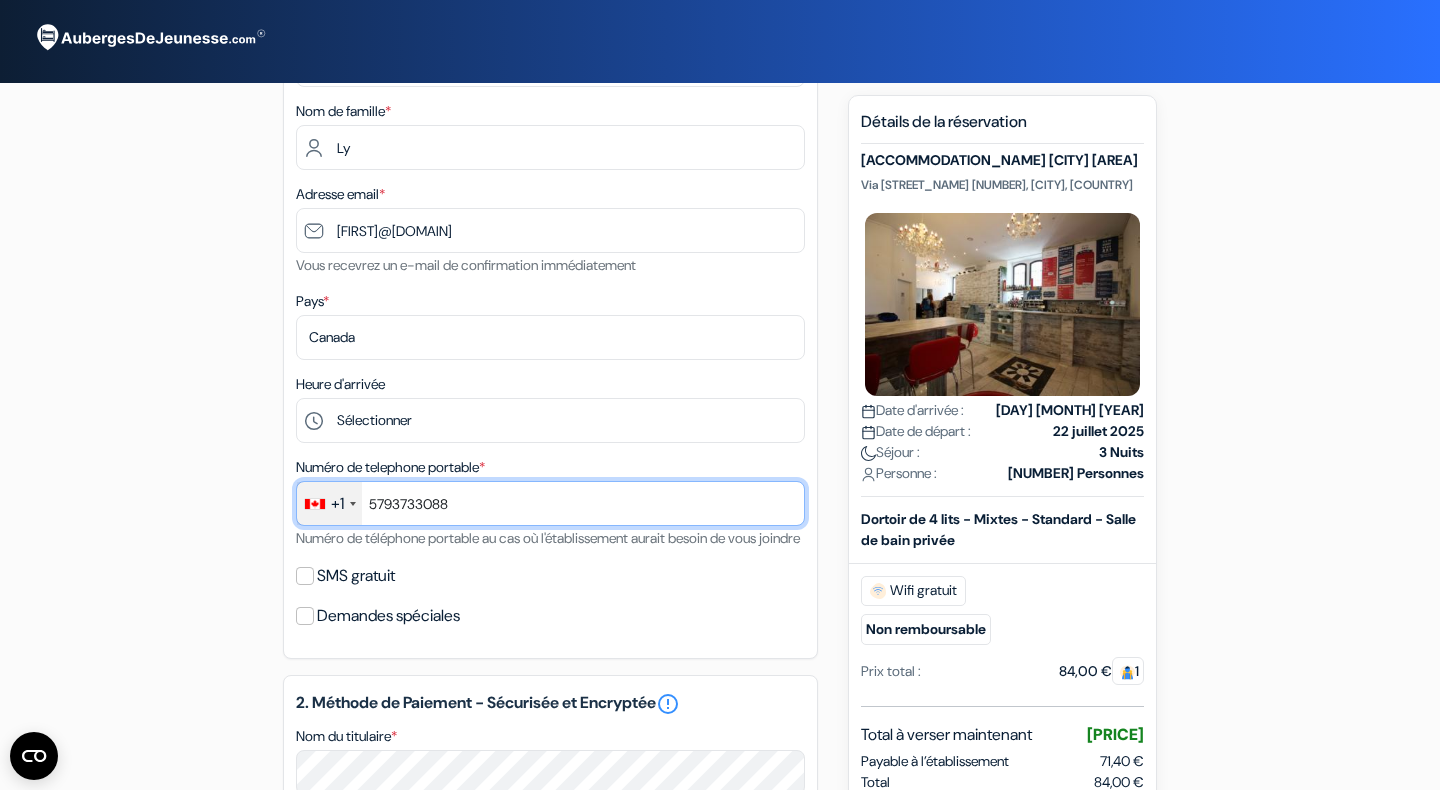 type on "5793733088" 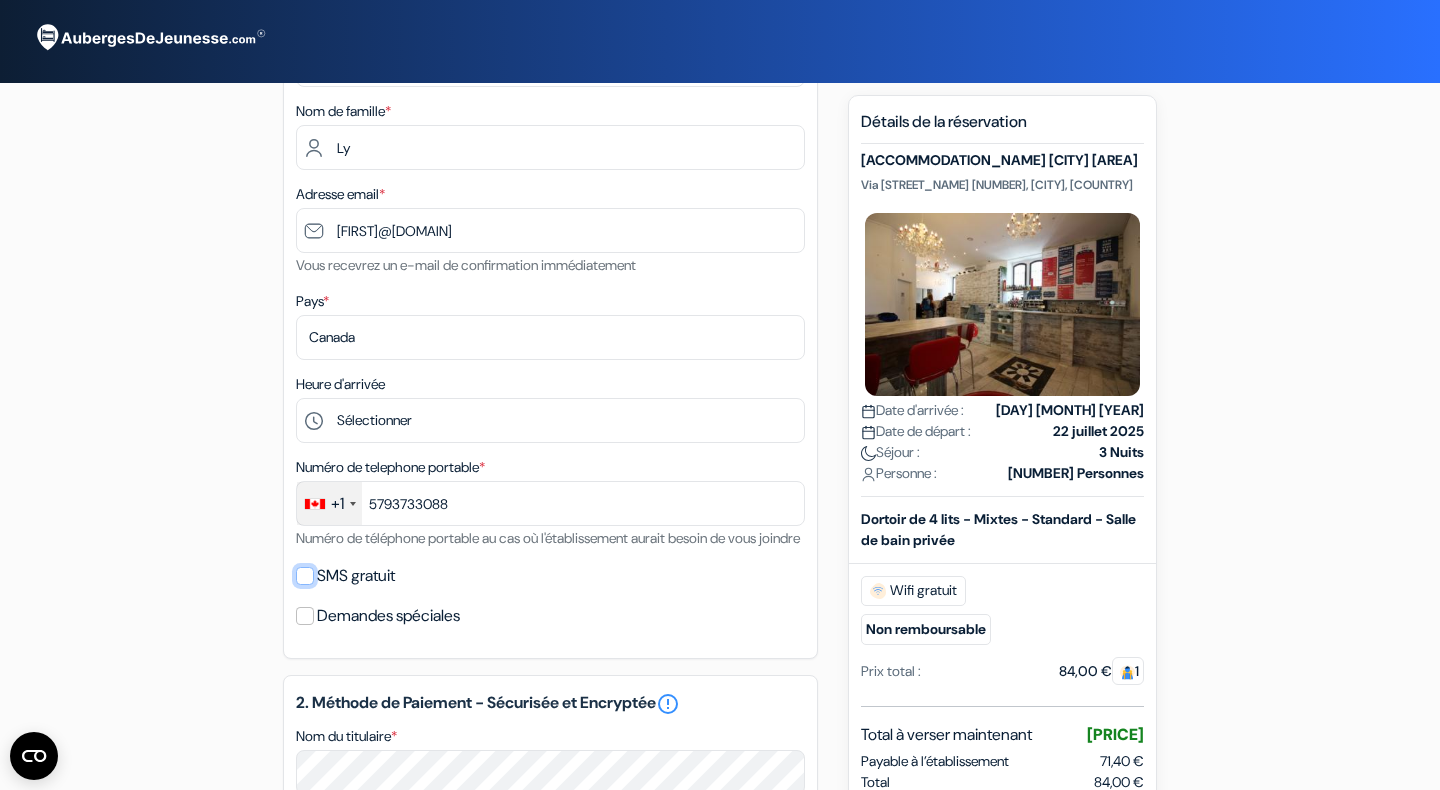 click on "SMS gratuit" at bounding box center (305, 576) 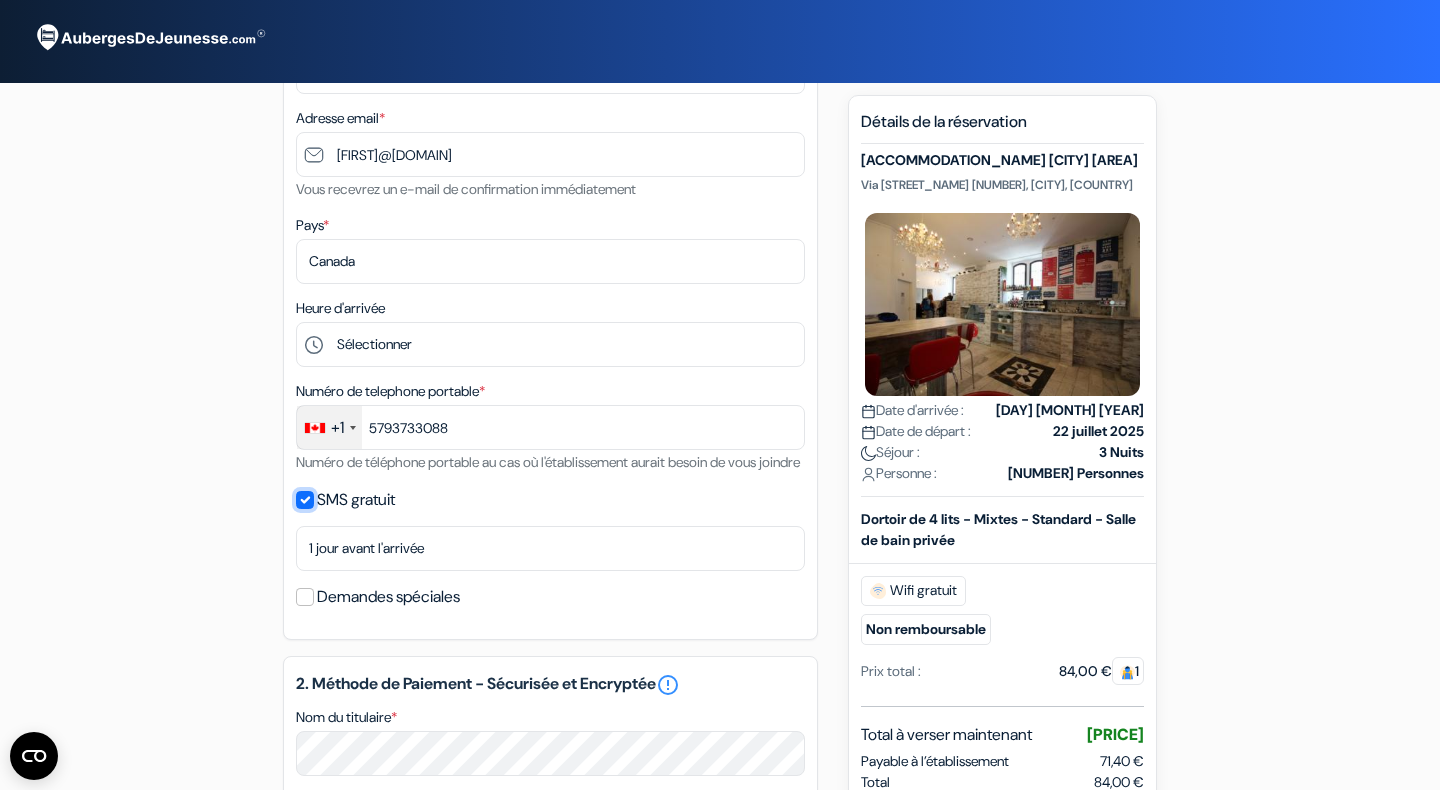 scroll, scrollTop: 313, scrollLeft: 0, axis: vertical 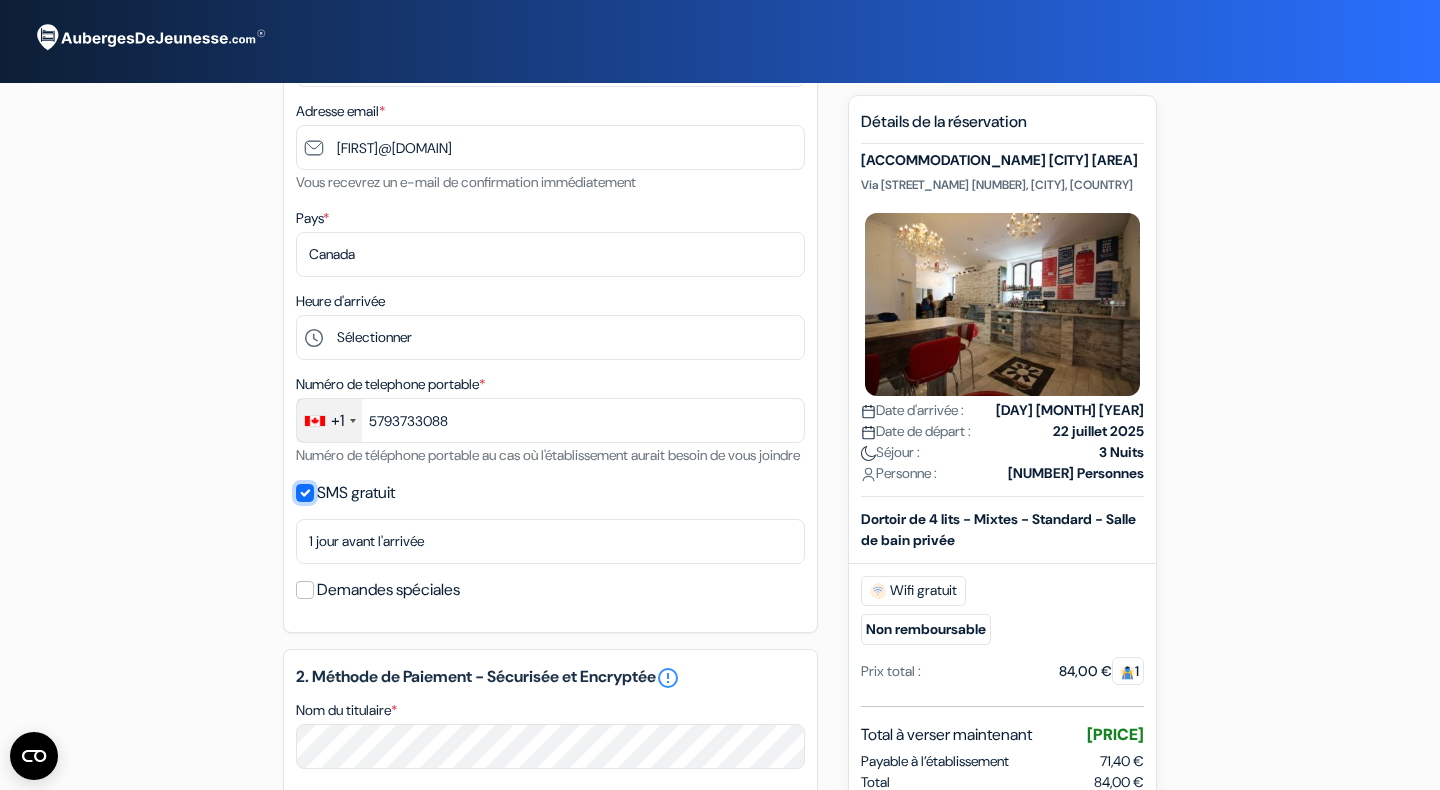 click on "SMS gratuit" at bounding box center (305, 493) 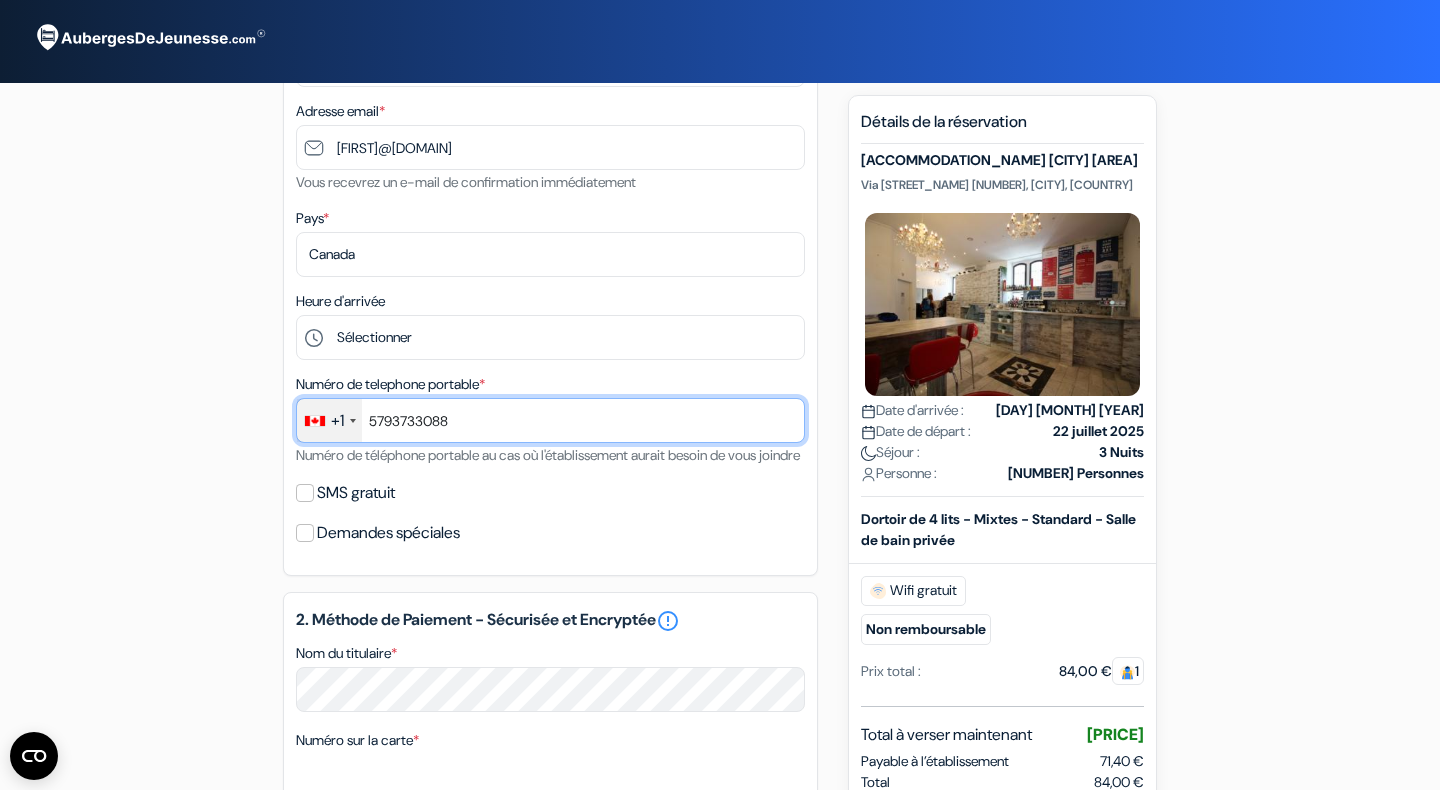 click on "5793733088" at bounding box center [550, 420] 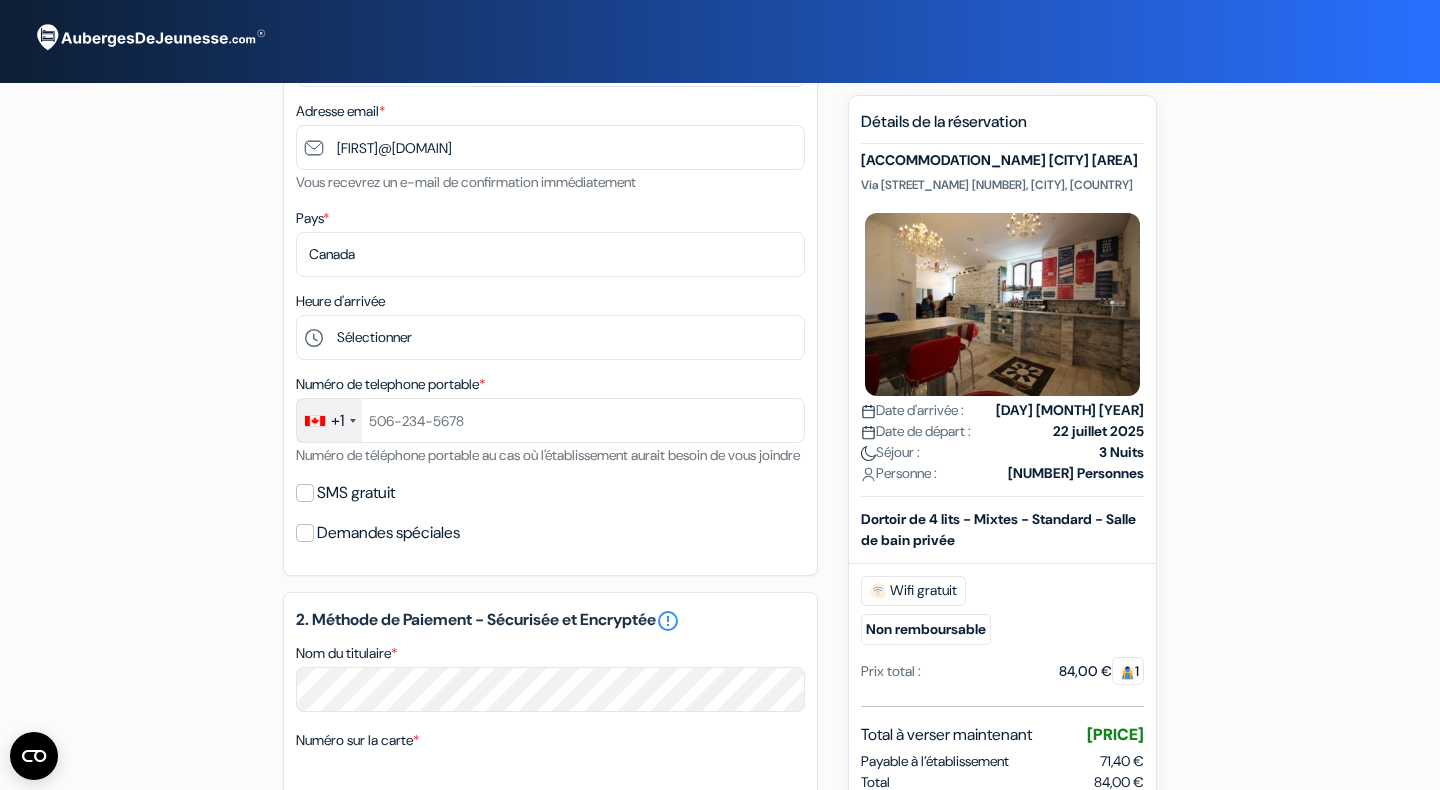 click on "+1" at bounding box center (329, 420) 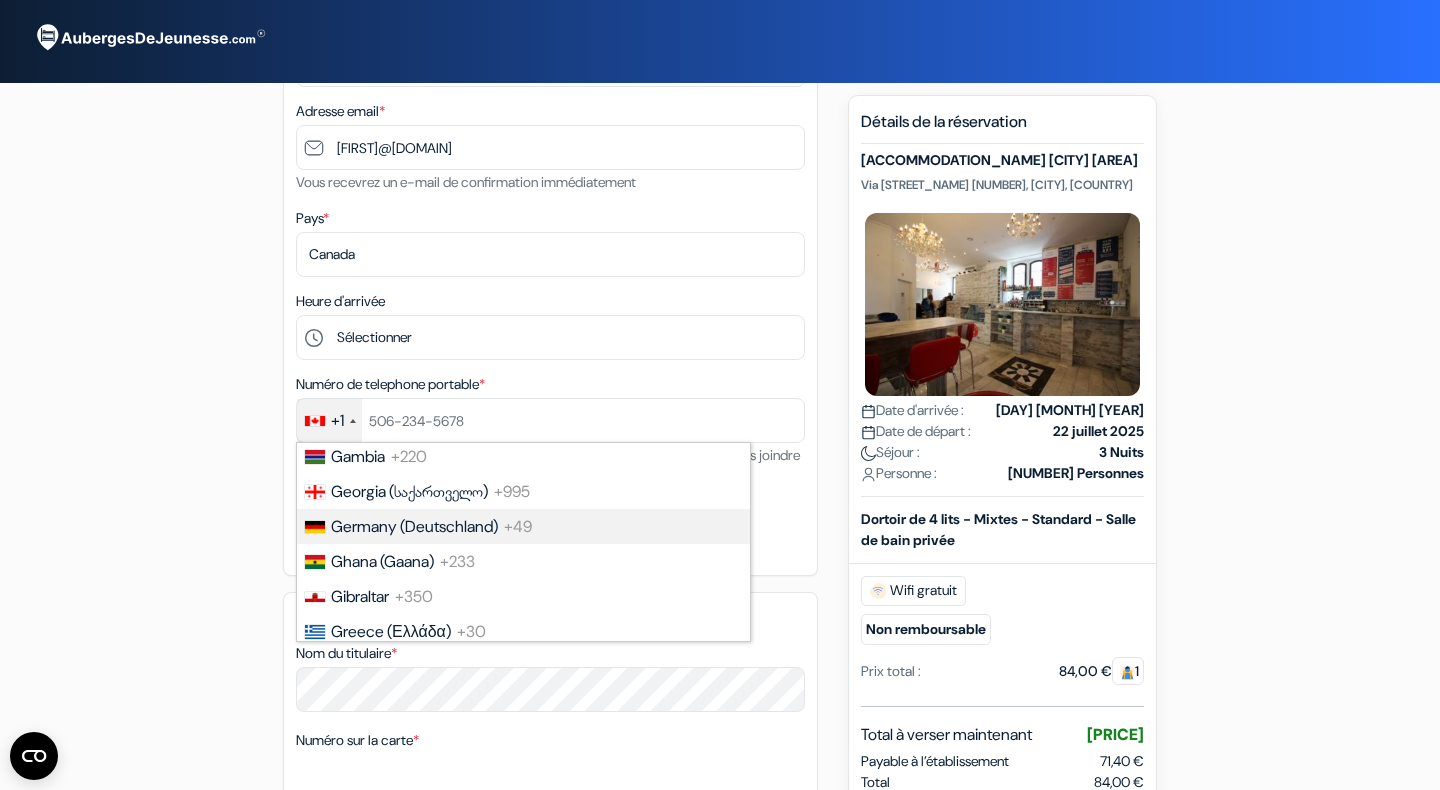 scroll, scrollTop: 2931, scrollLeft: 0, axis: vertical 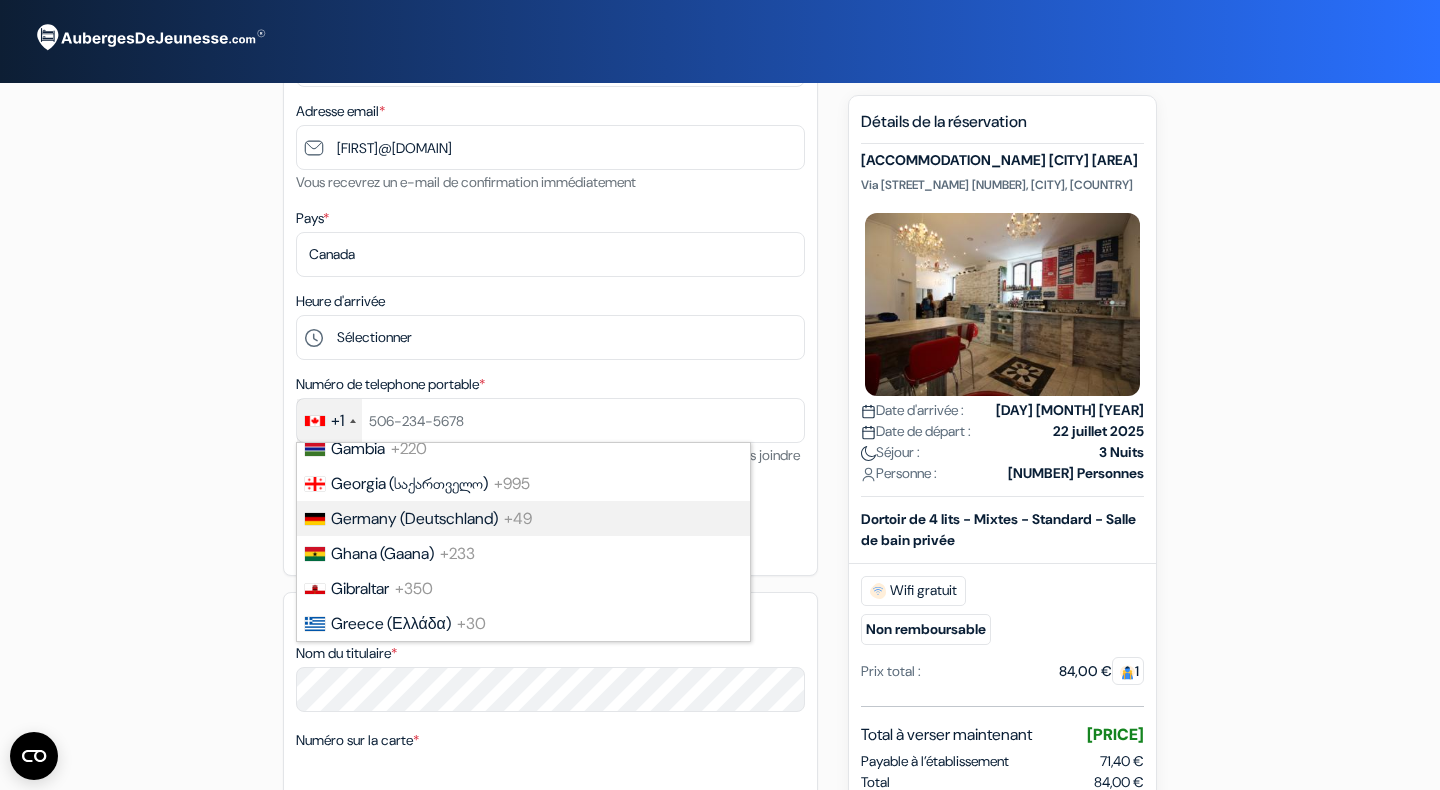 click on "Germany (Deutschland)" at bounding box center (414, 518) 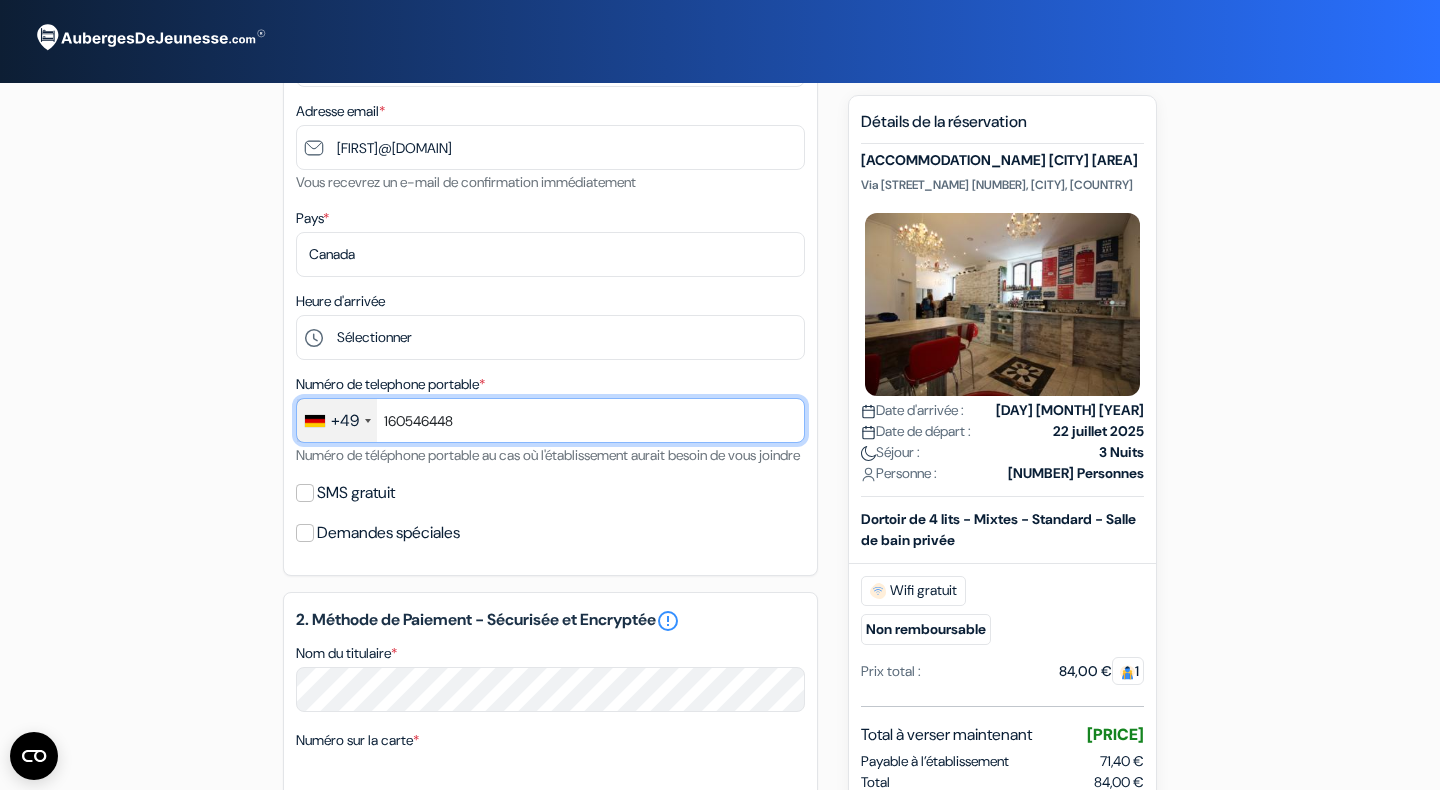 type on "1605464486" 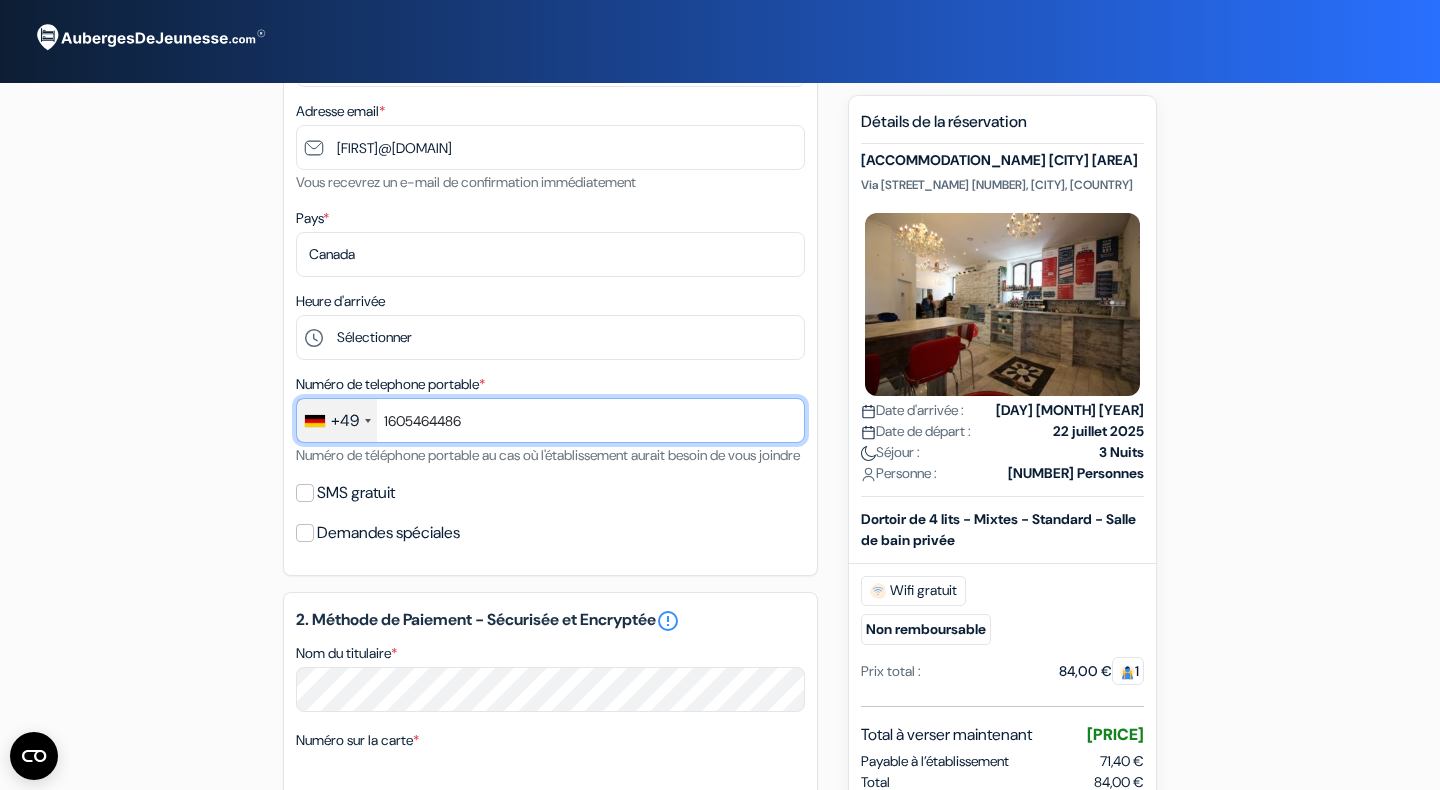 click on "1605464486" at bounding box center (550, 420) 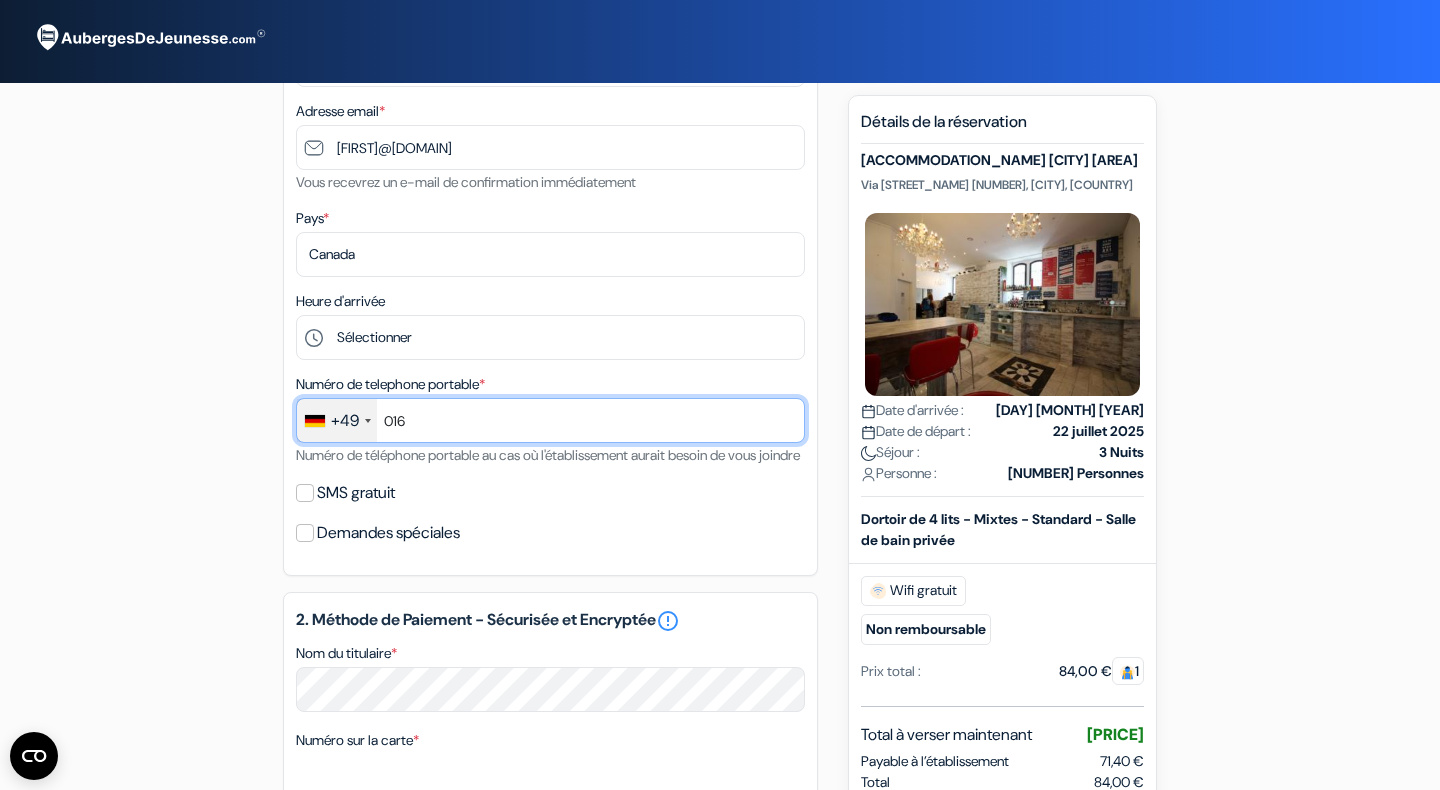type on "0160" 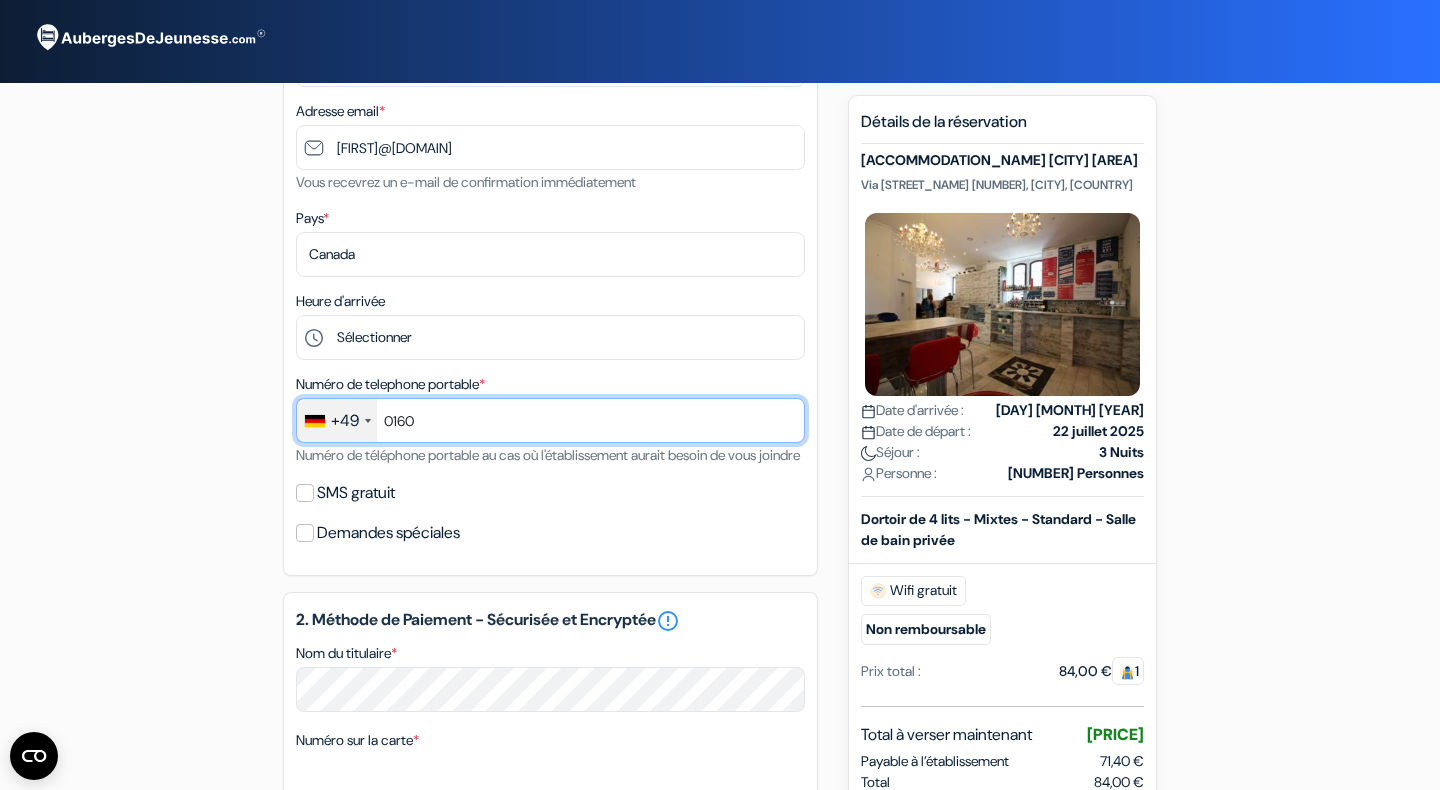 click on "0160" at bounding box center [550, 420] 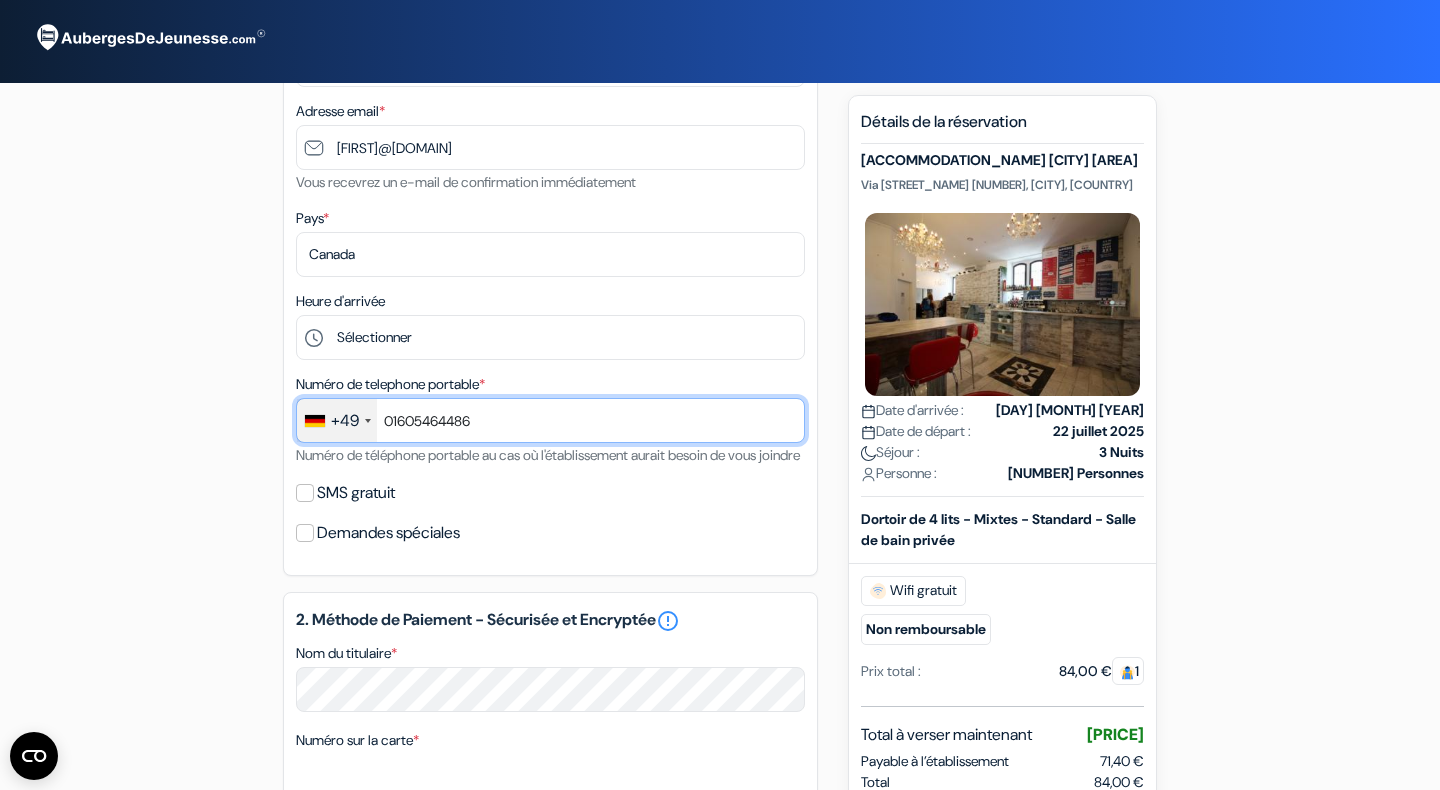 type on "01605464486" 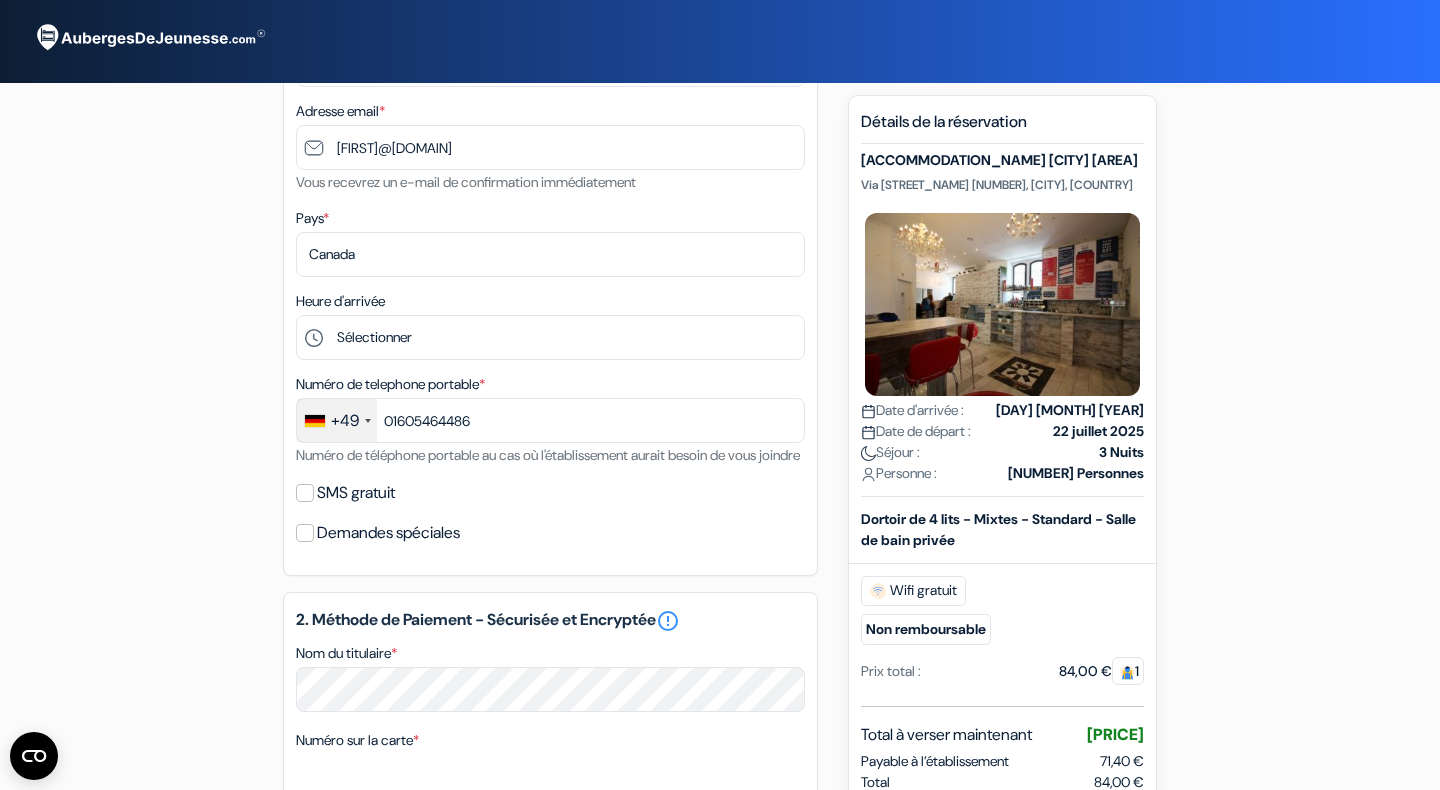 click on "SMS gratuit" at bounding box center [550, 493] 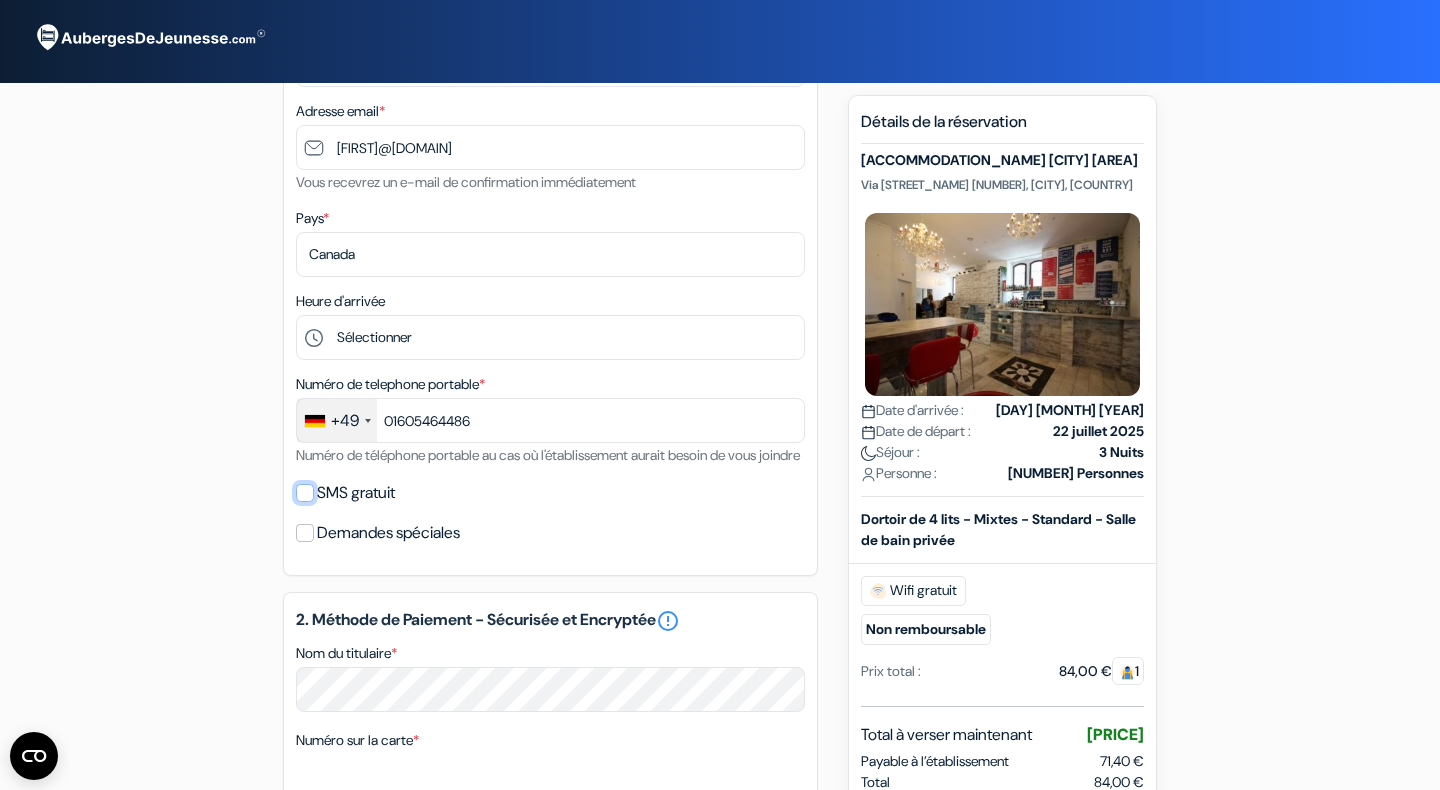 click on "SMS gratuit" at bounding box center (305, 493) 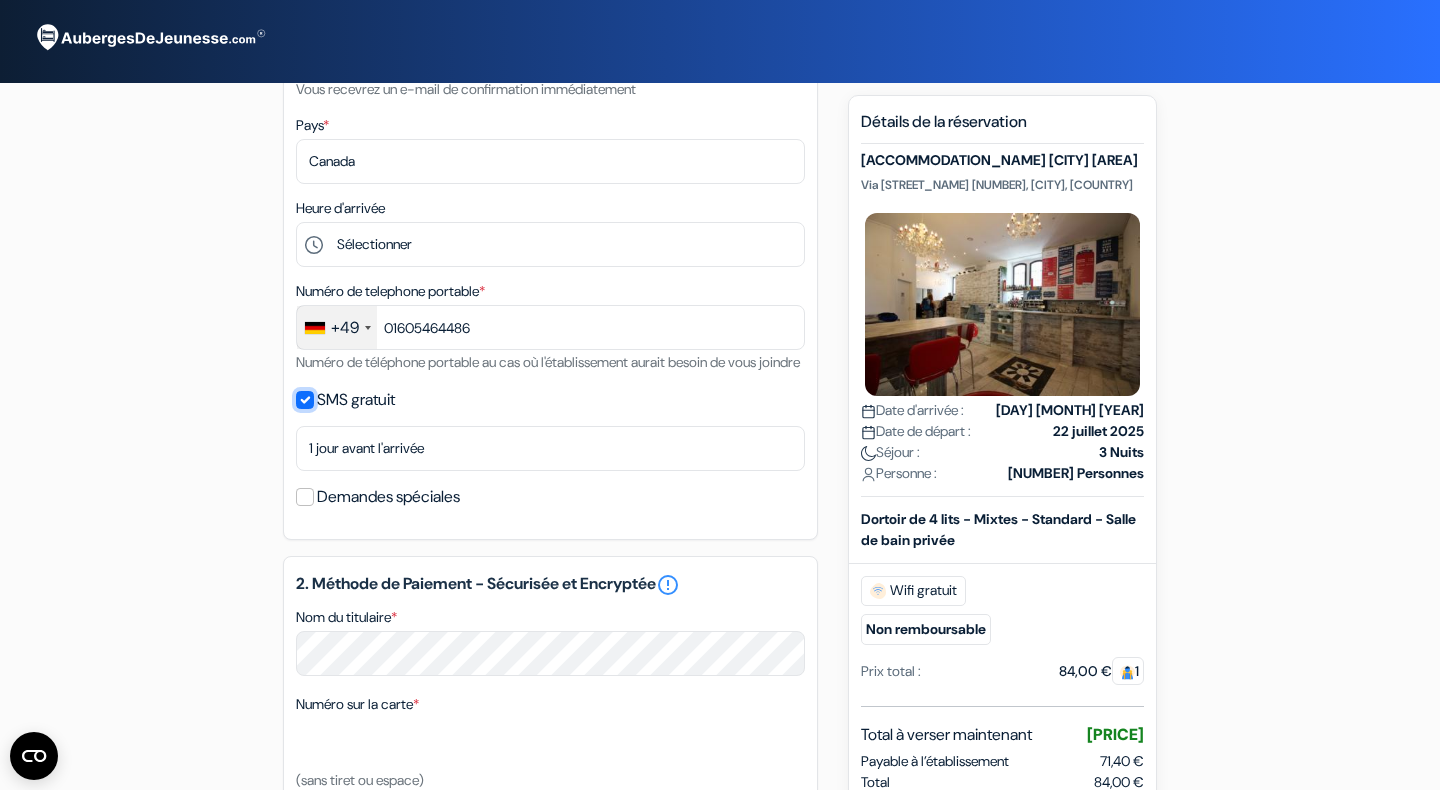 scroll, scrollTop: 411, scrollLeft: 0, axis: vertical 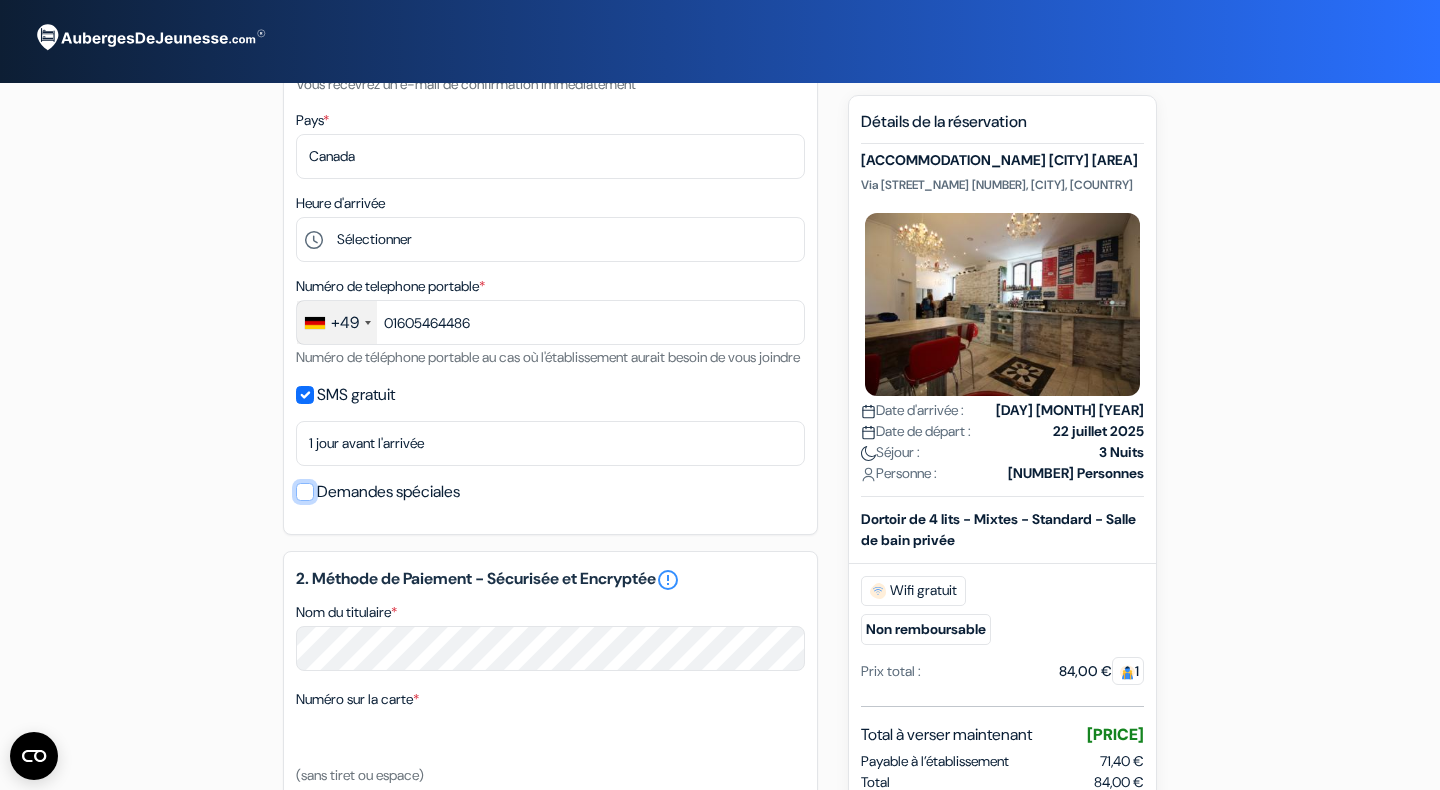 click on "Demandes spéciales" at bounding box center (305, 492) 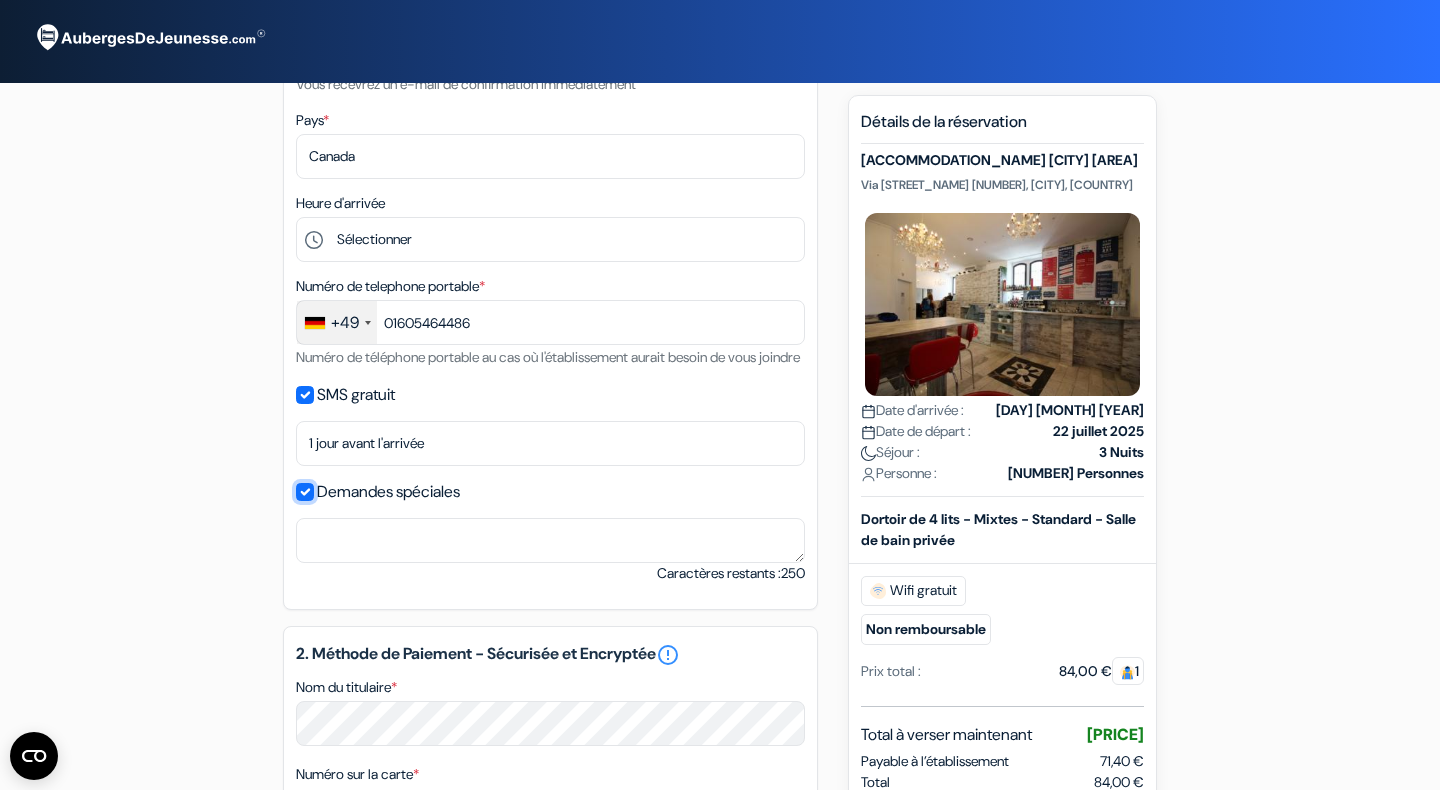 click on "Demandes spéciales" at bounding box center (305, 492) 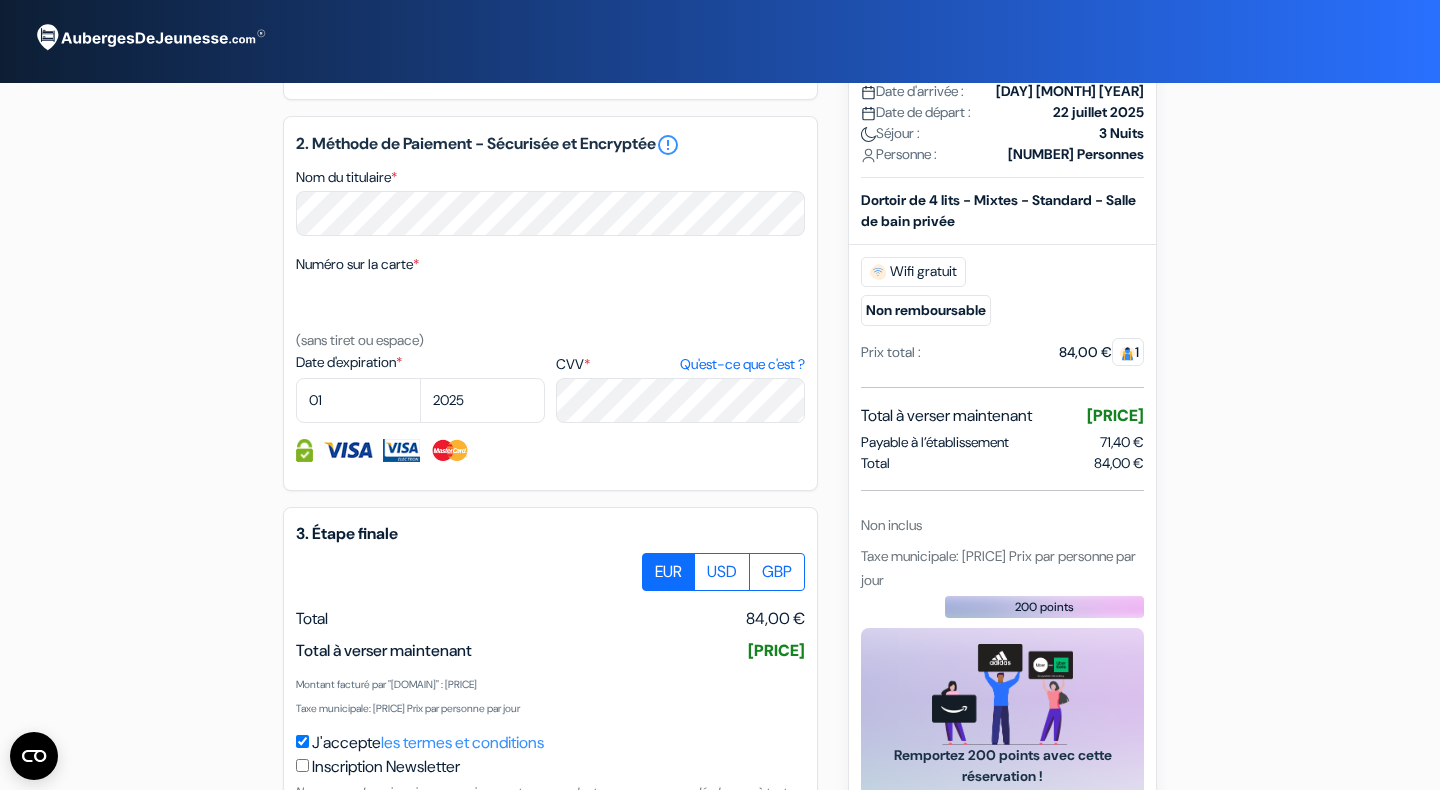 scroll, scrollTop: 848, scrollLeft: 0, axis: vertical 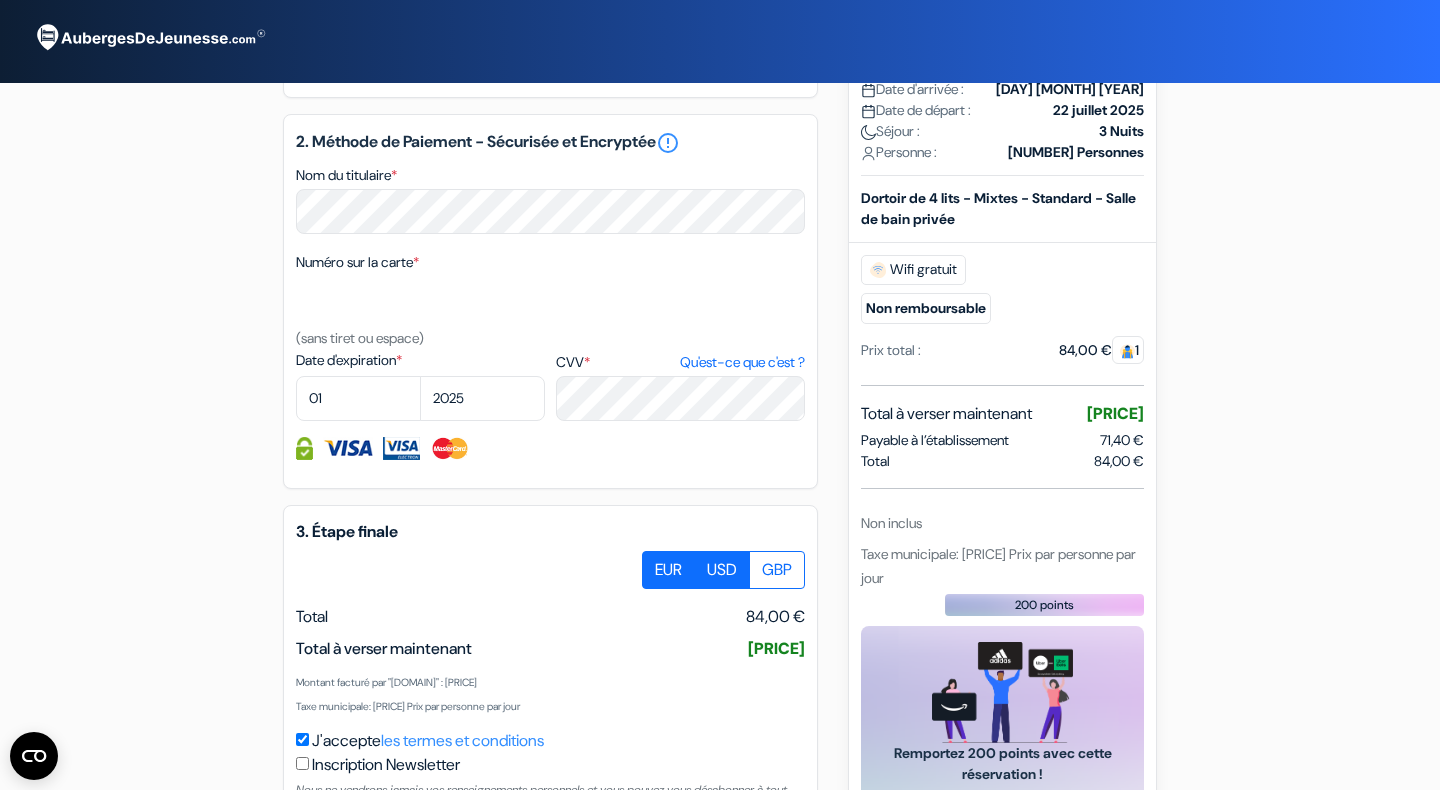 click on "USD" at bounding box center (722, 570) 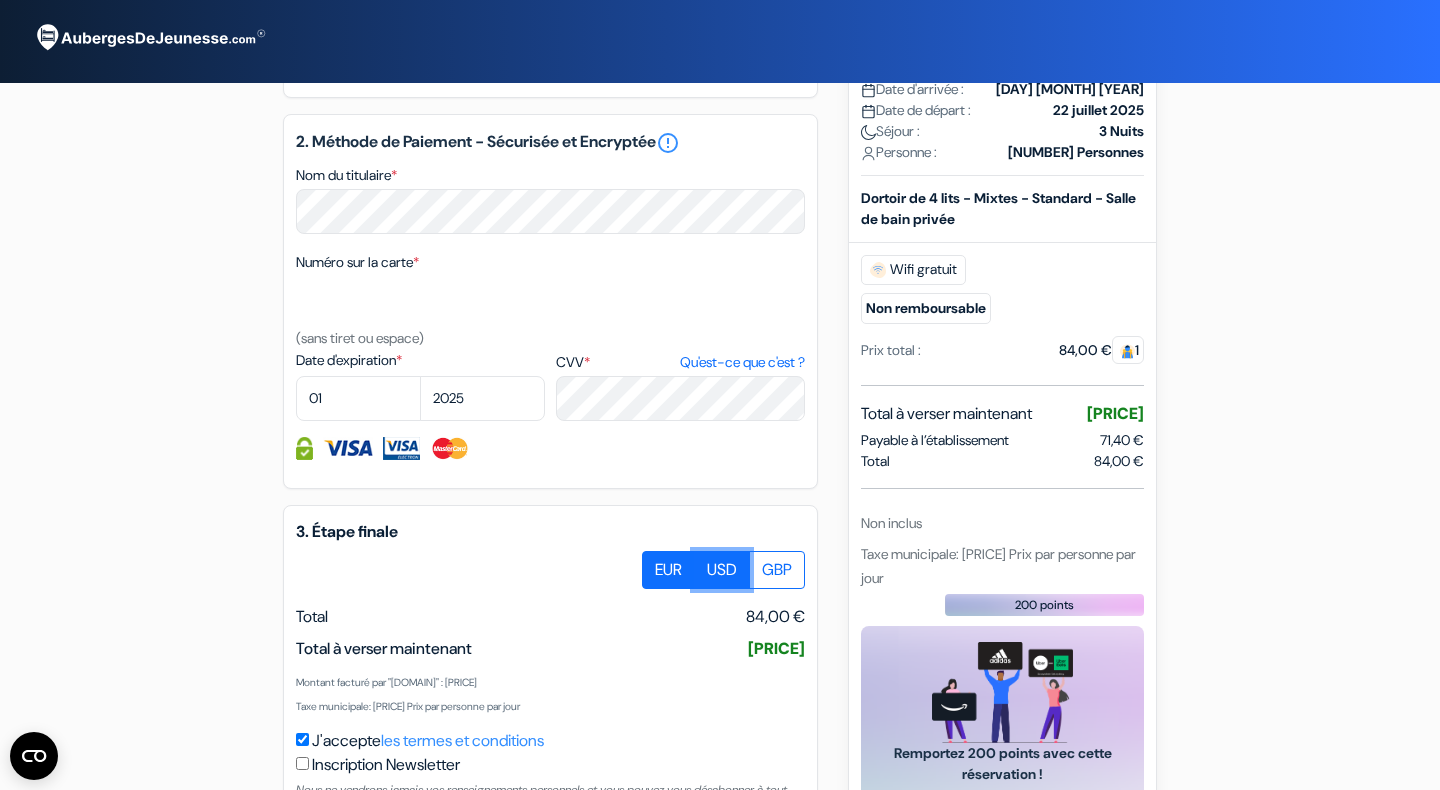 click on "USD" at bounding box center [649, 557] 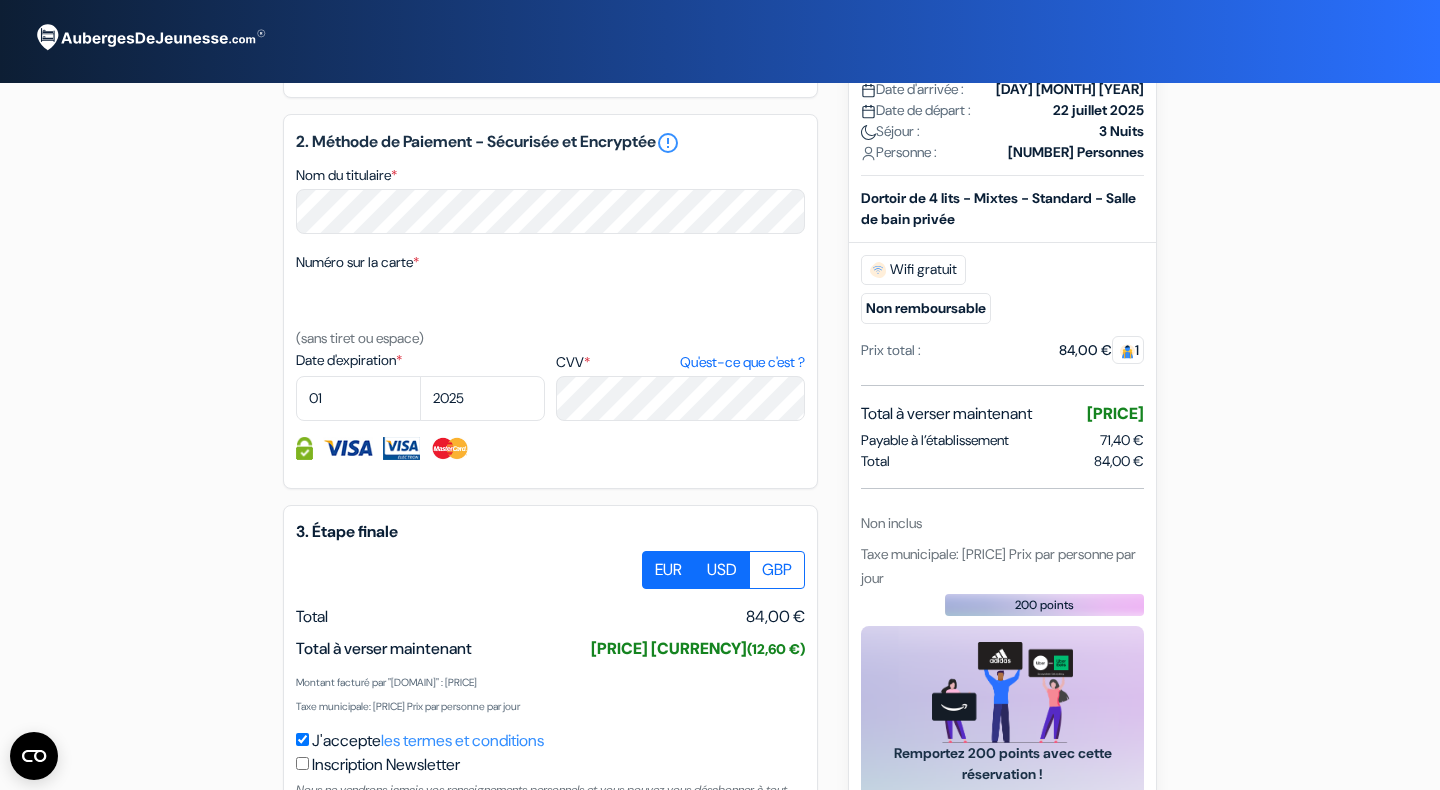 click on "EUR" at bounding box center (668, 570) 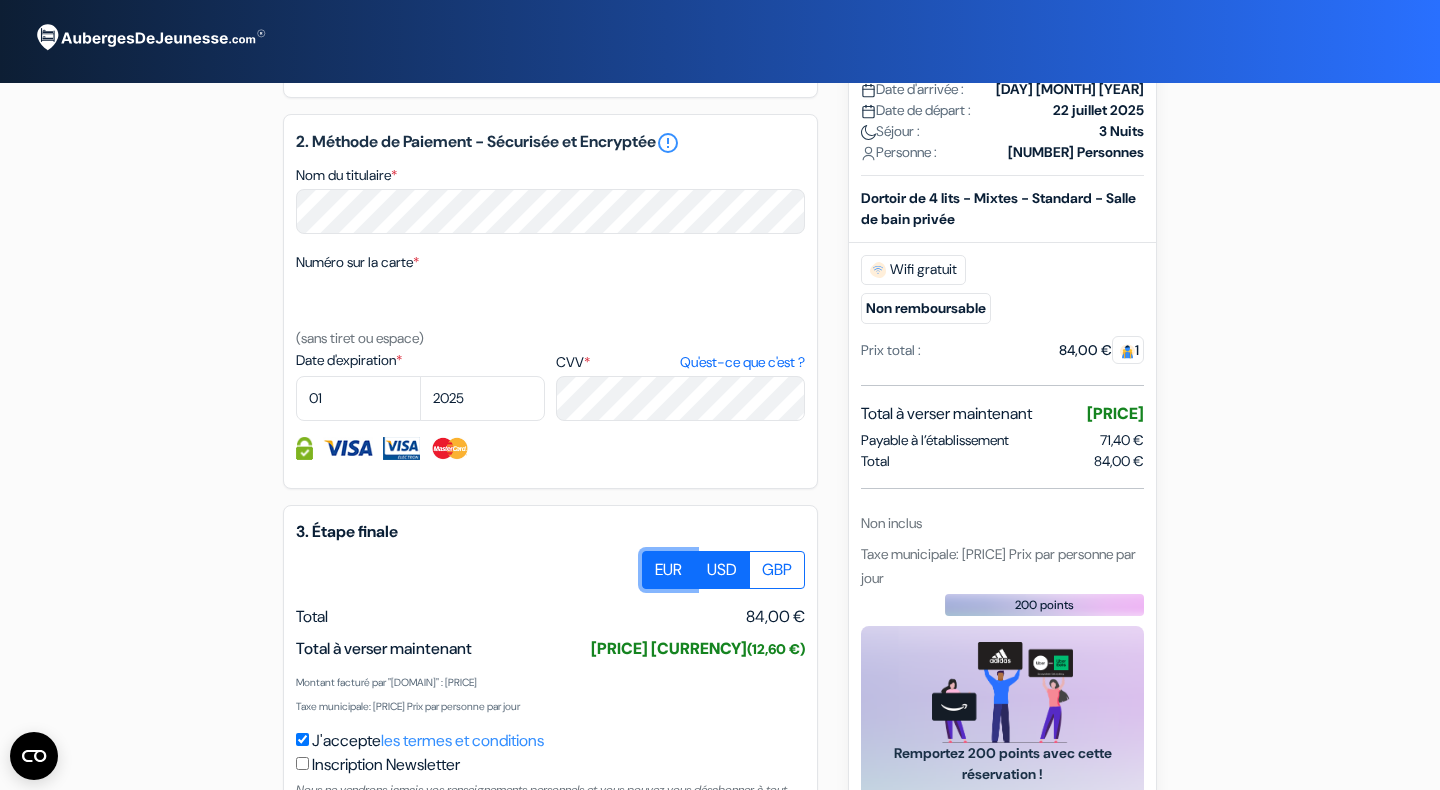 click on "EUR" at bounding box center (649, 557) 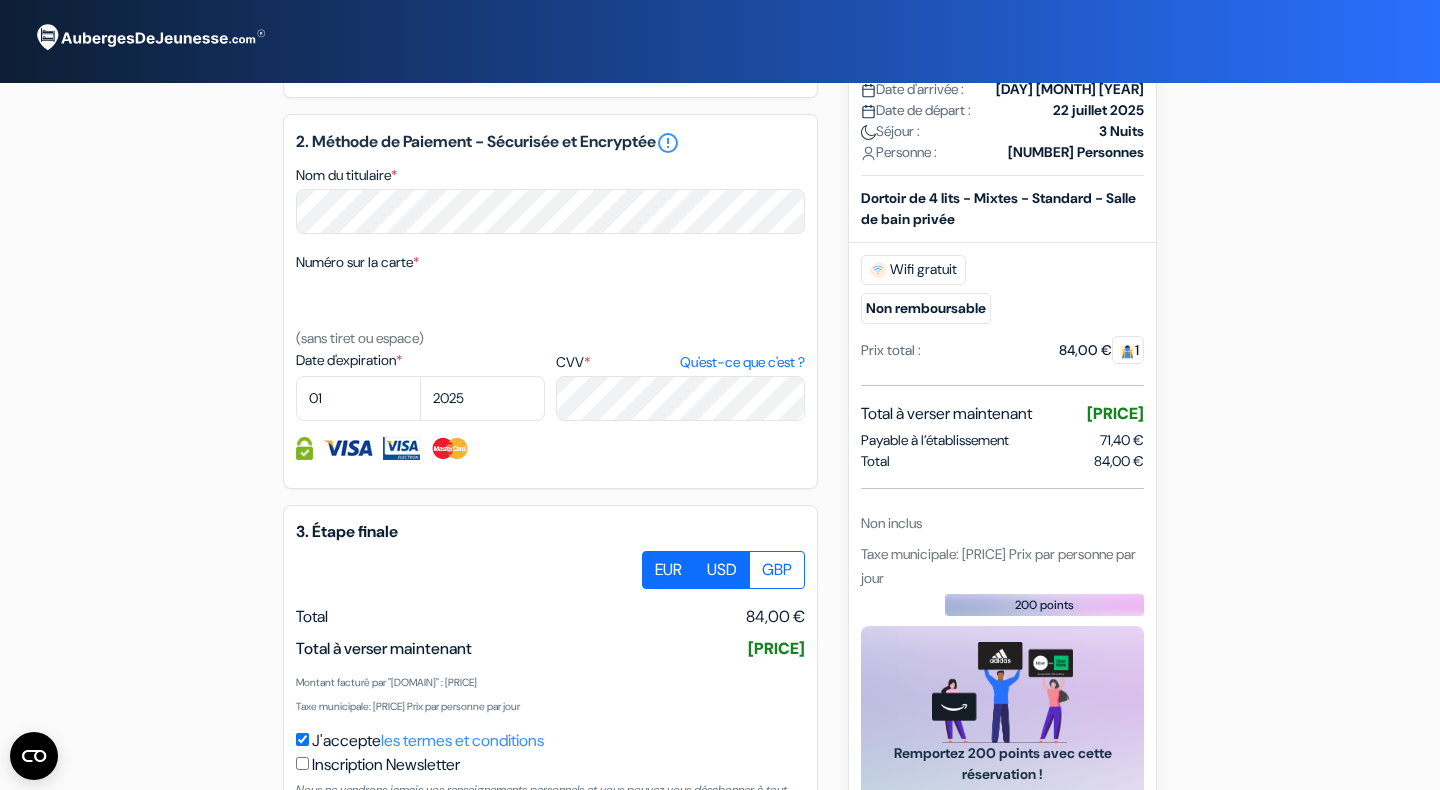 click on "USD" at bounding box center (722, 570) 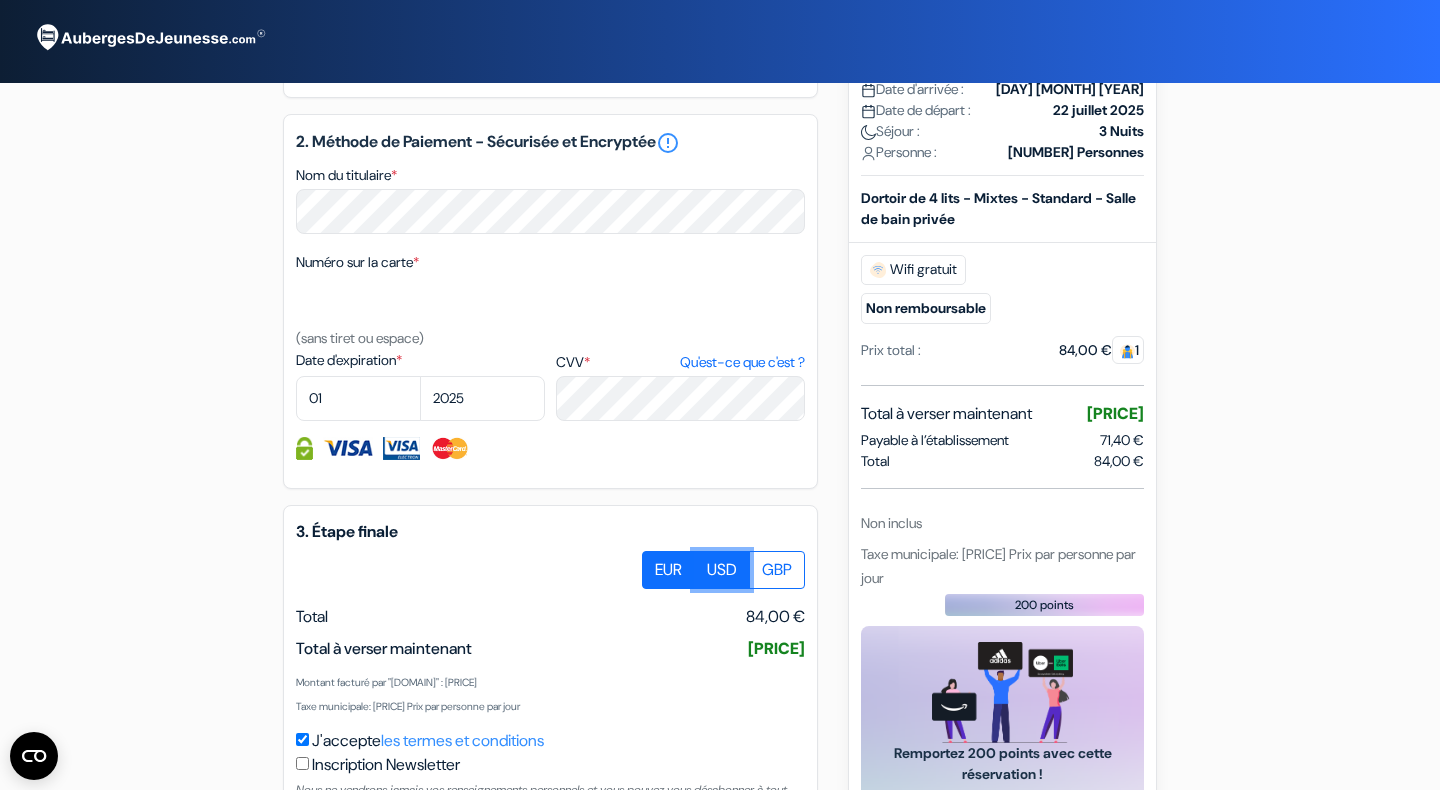 click on "USD" at bounding box center (649, 557) 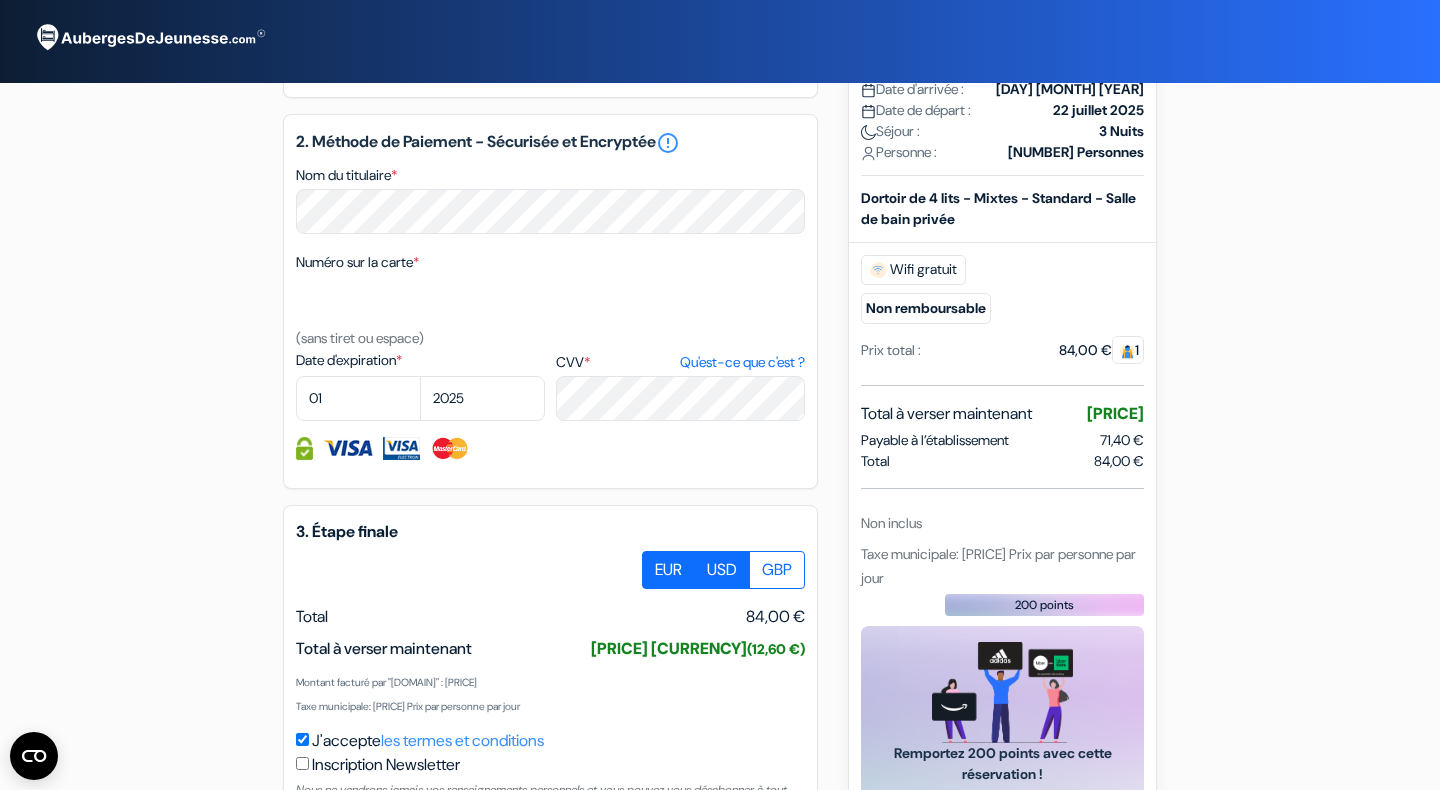 click on "EUR" at bounding box center [668, 570] 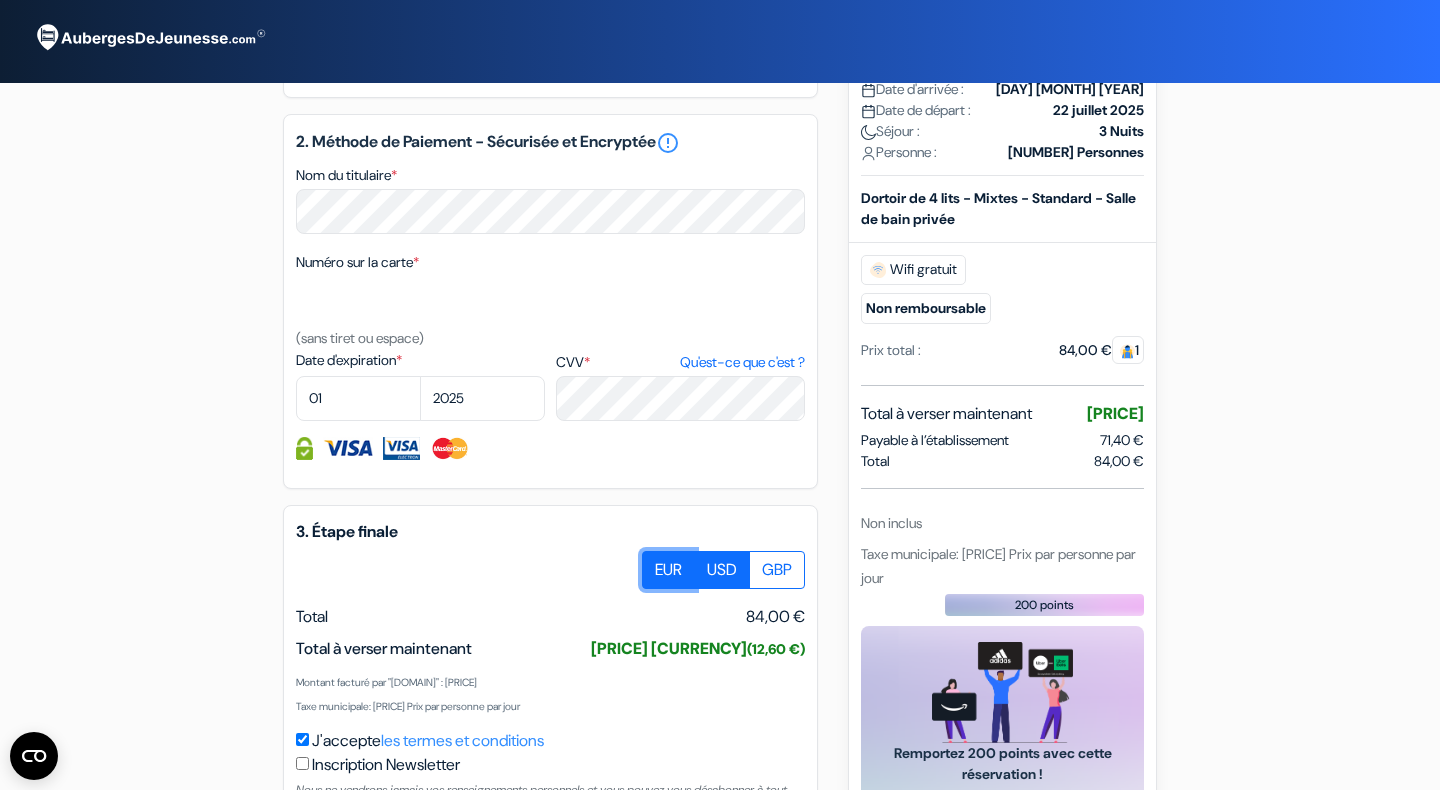 click on "EUR" at bounding box center (649, 557) 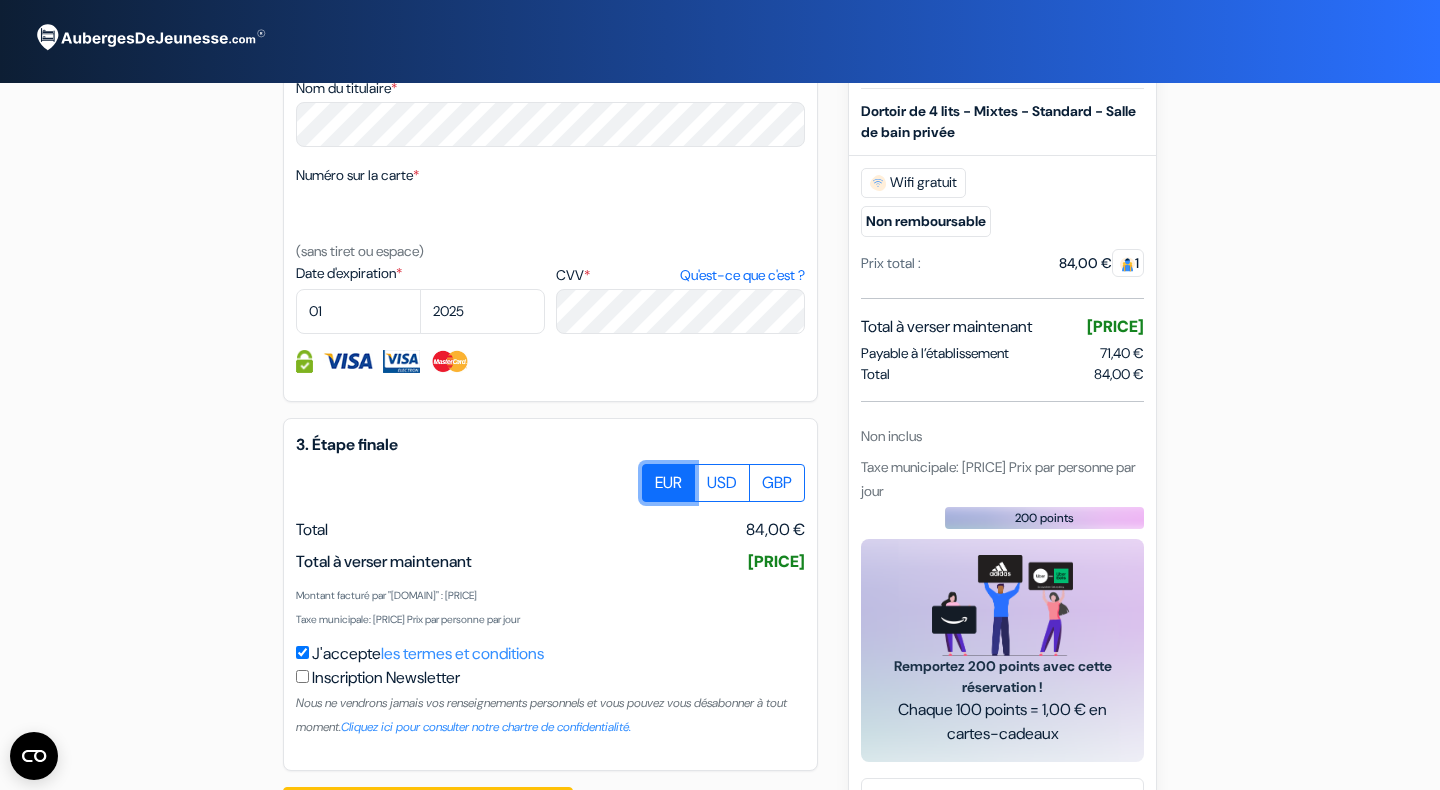 scroll, scrollTop: 939, scrollLeft: 0, axis: vertical 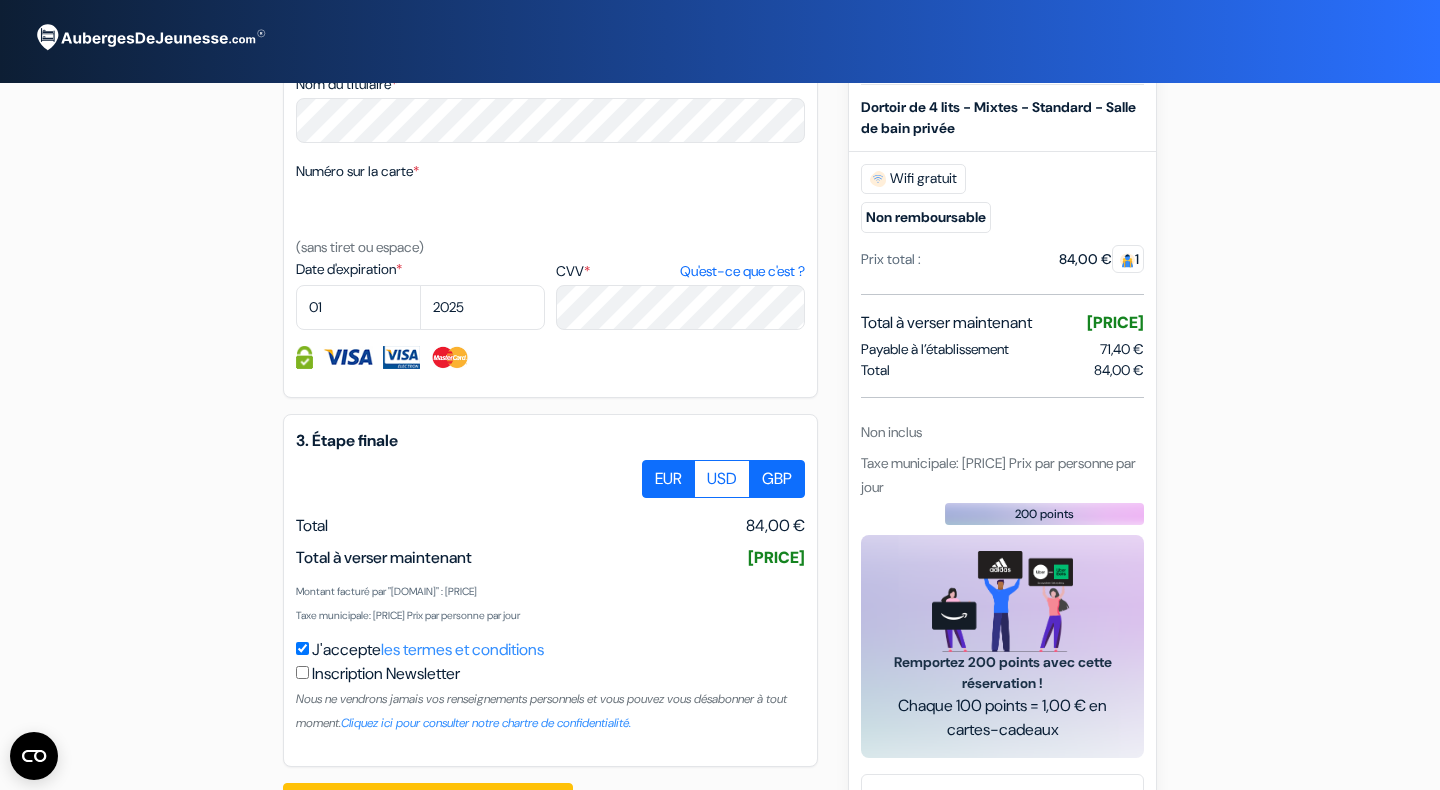 click on "GBP" at bounding box center [777, 479] 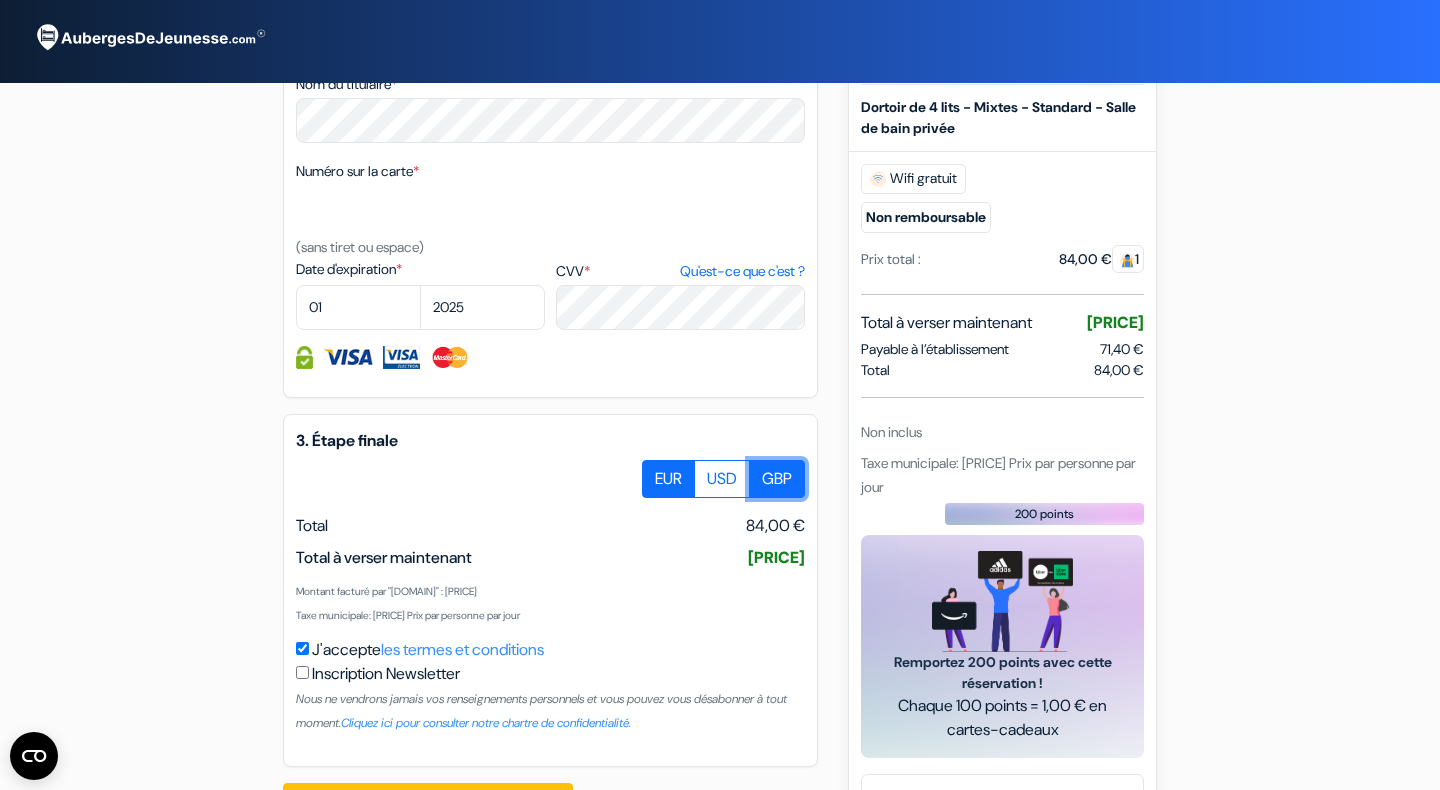click on "GBP" at bounding box center (649, 466) 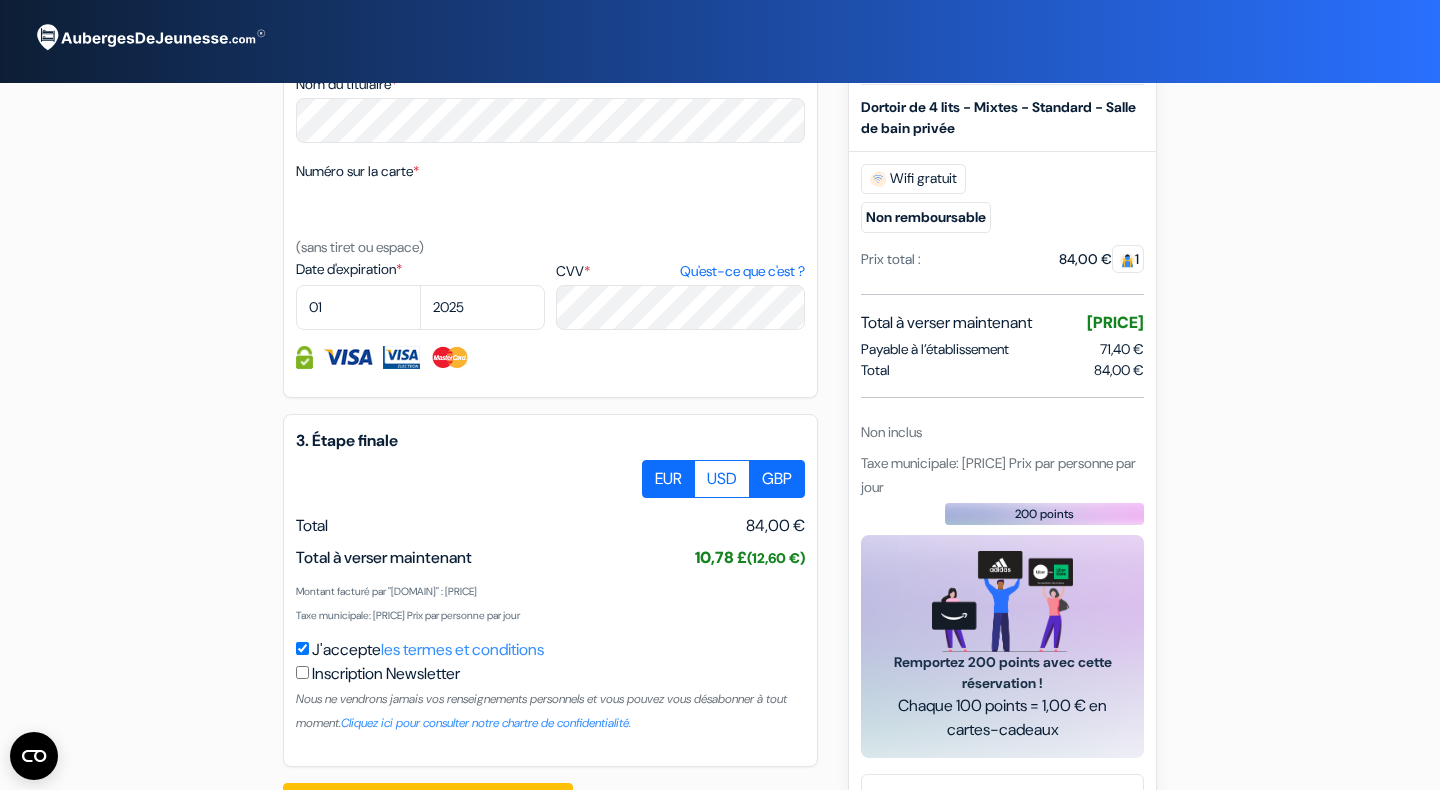 click on "EUR" at bounding box center (668, 479) 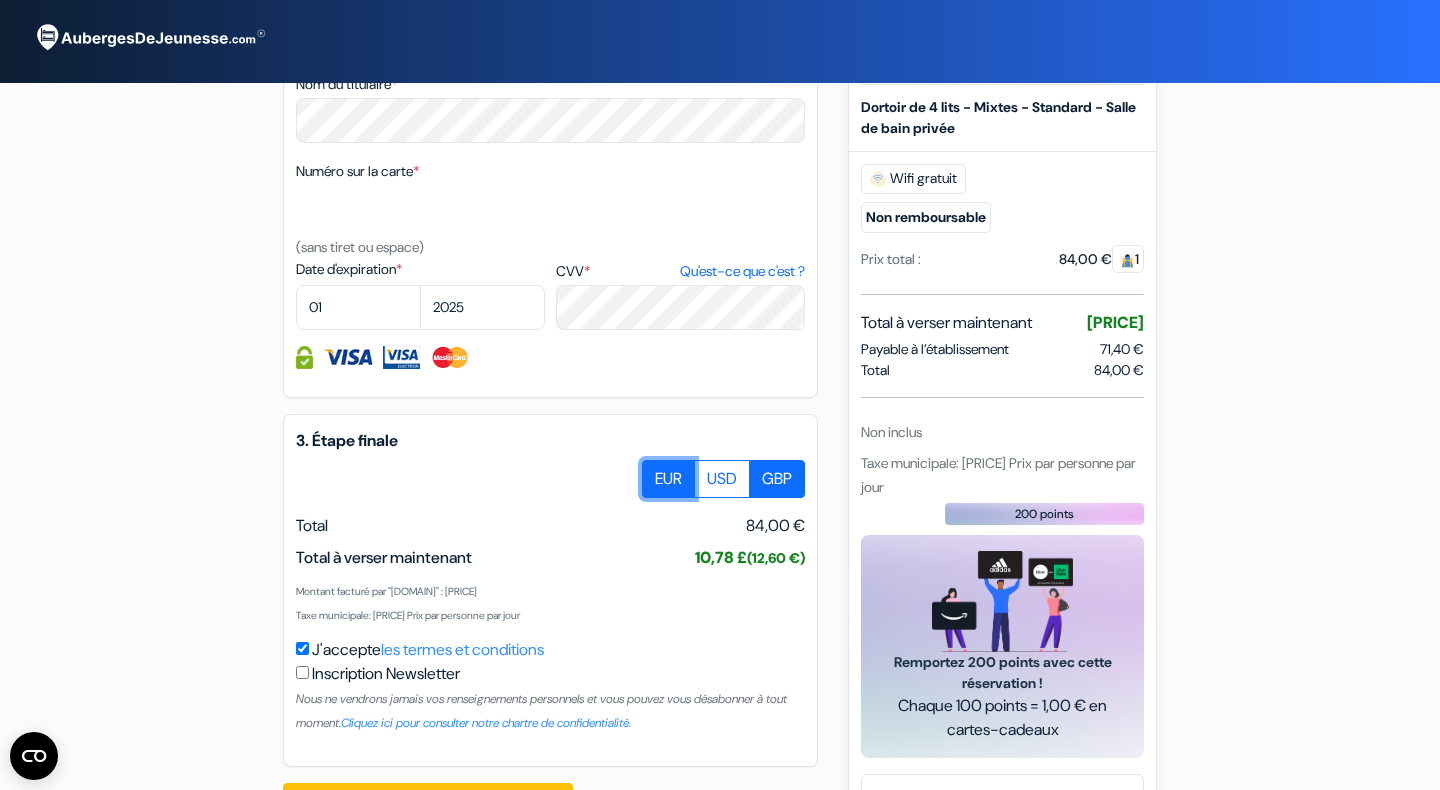 click on "EUR" at bounding box center [649, 466] 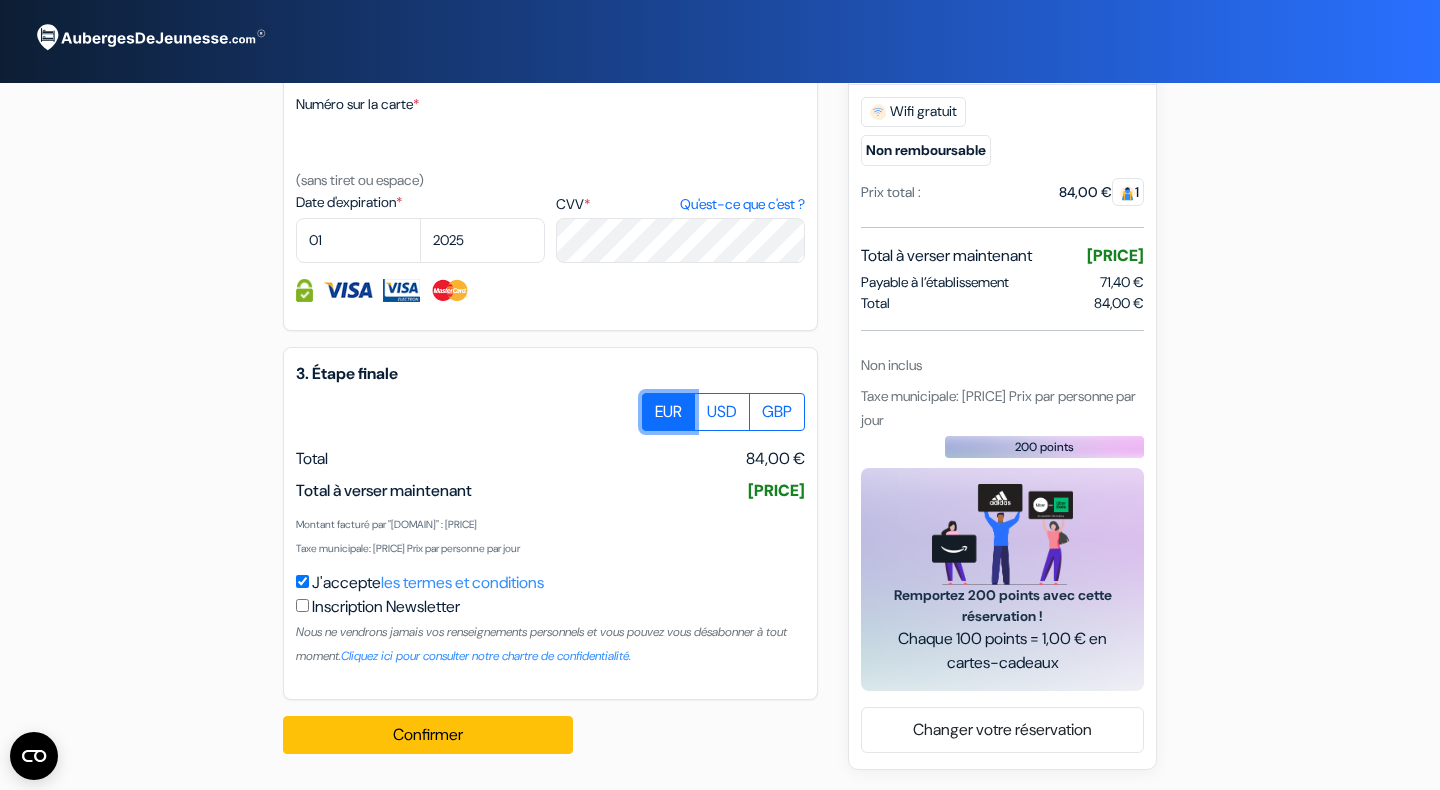 scroll, scrollTop: 1044, scrollLeft: 0, axis: vertical 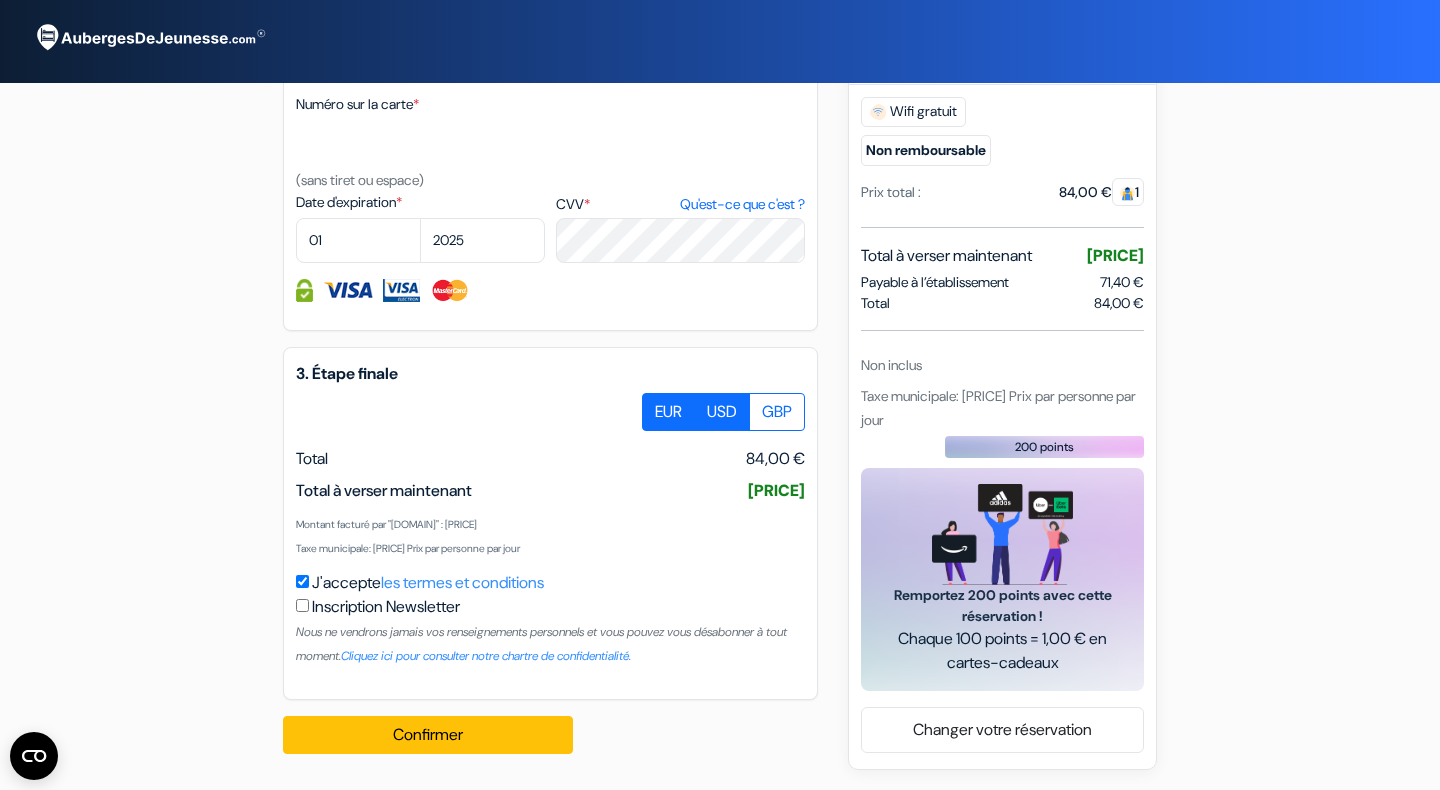 click on "USD" at bounding box center (722, 412) 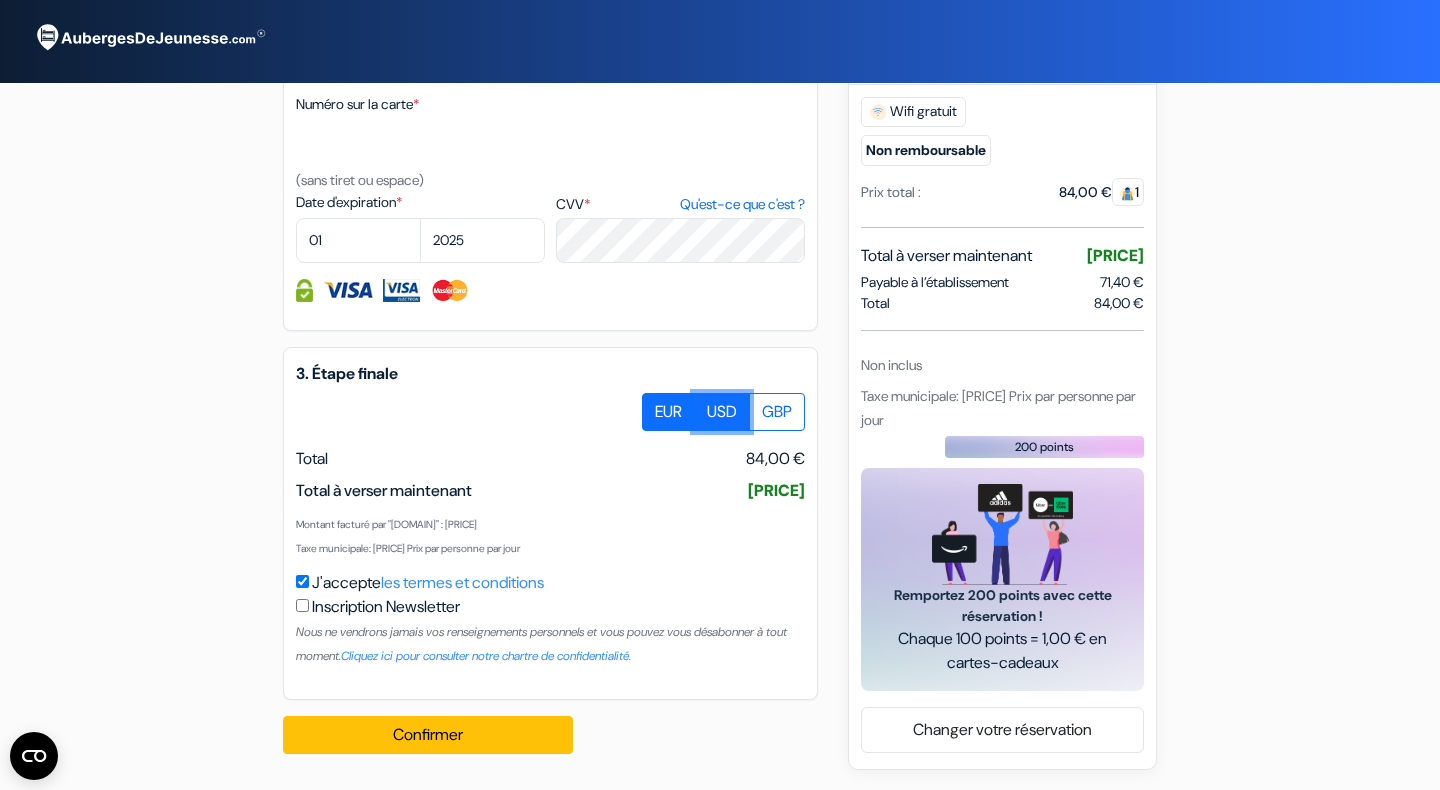 click on "USD" at bounding box center [649, 399] 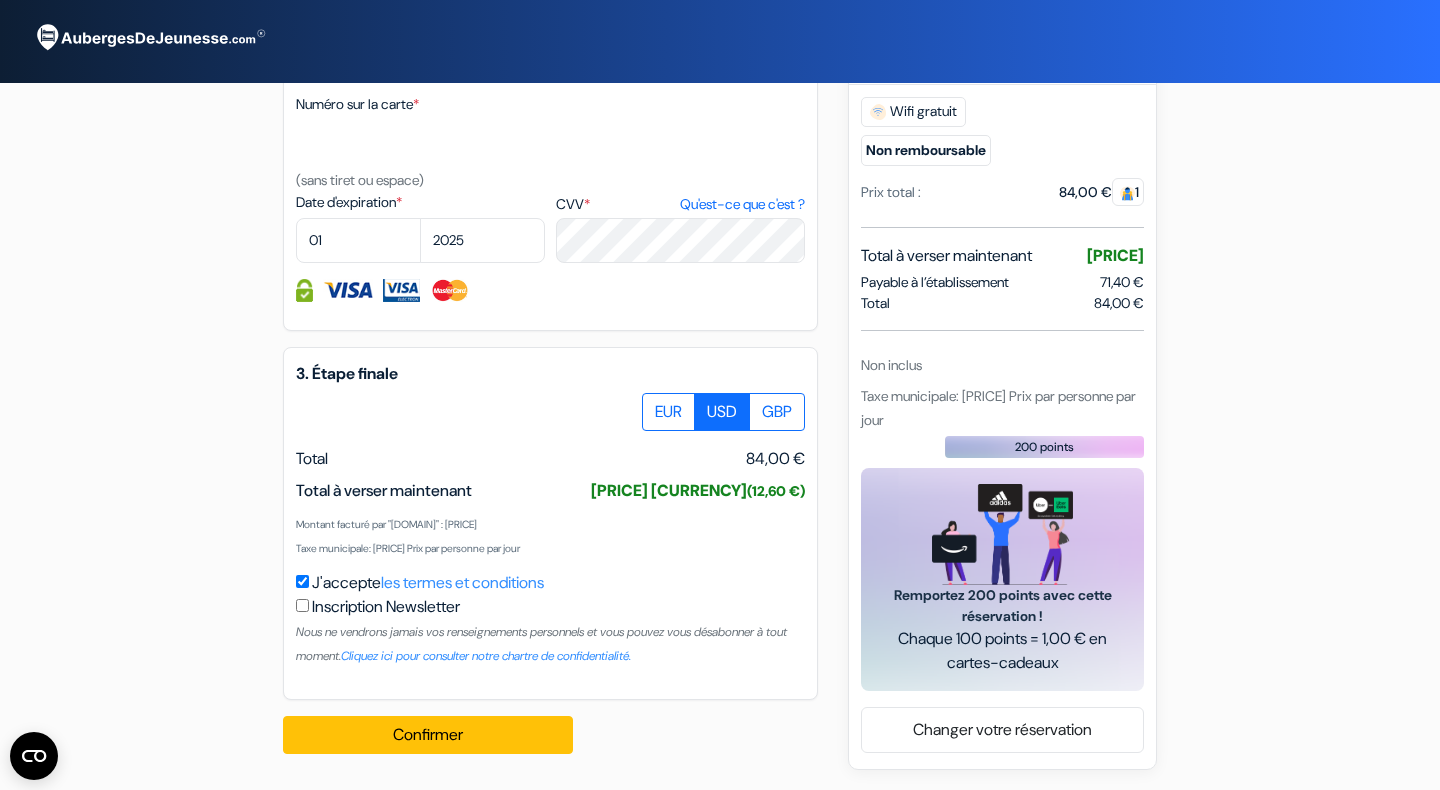 click on "J'accepte   les termes et conditions" at bounding box center [302, 581] 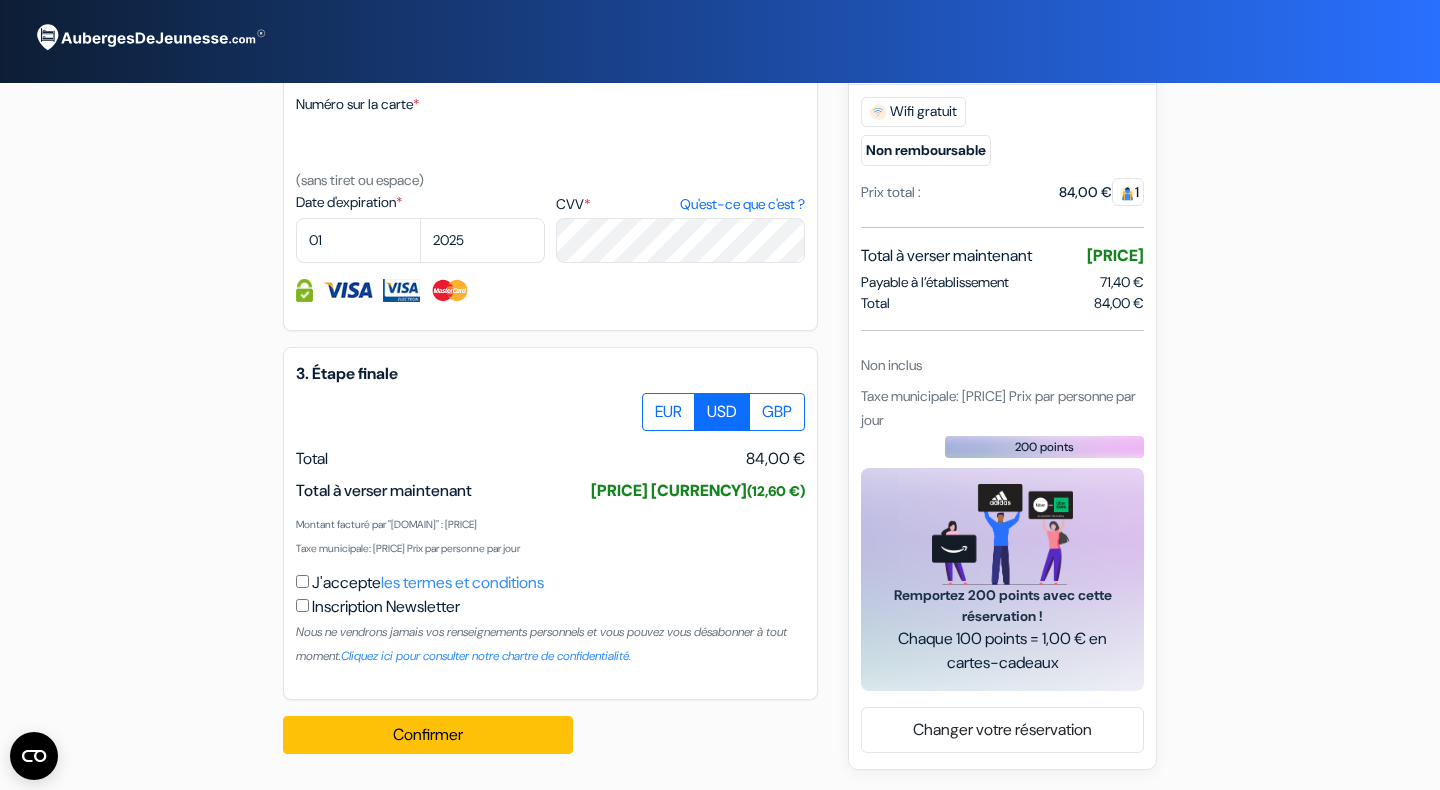 click on "J'accepte   les termes et conditions" at bounding box center (302, 581) 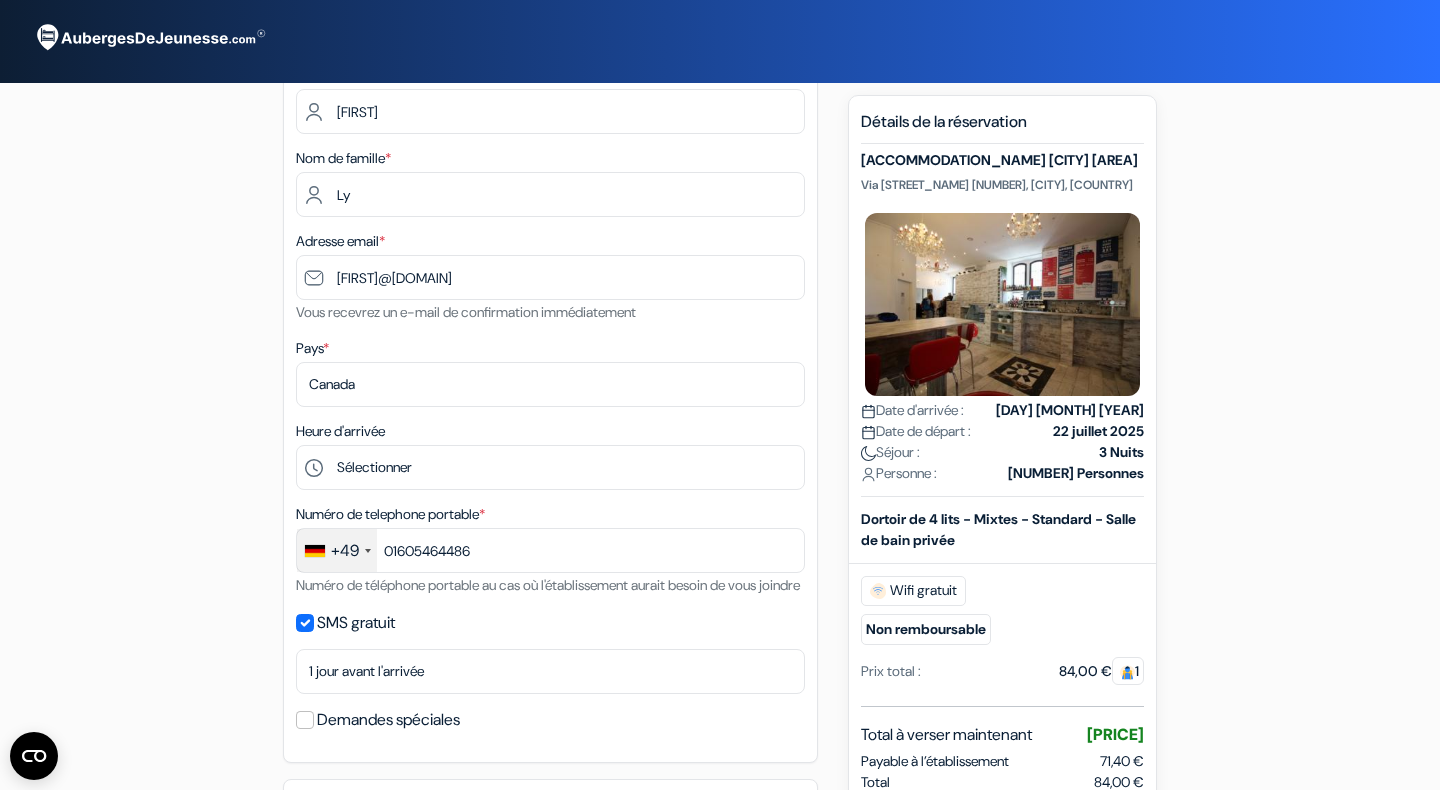 scroll, scrollTop: 191, scrollLeft: 0, axis: vertical 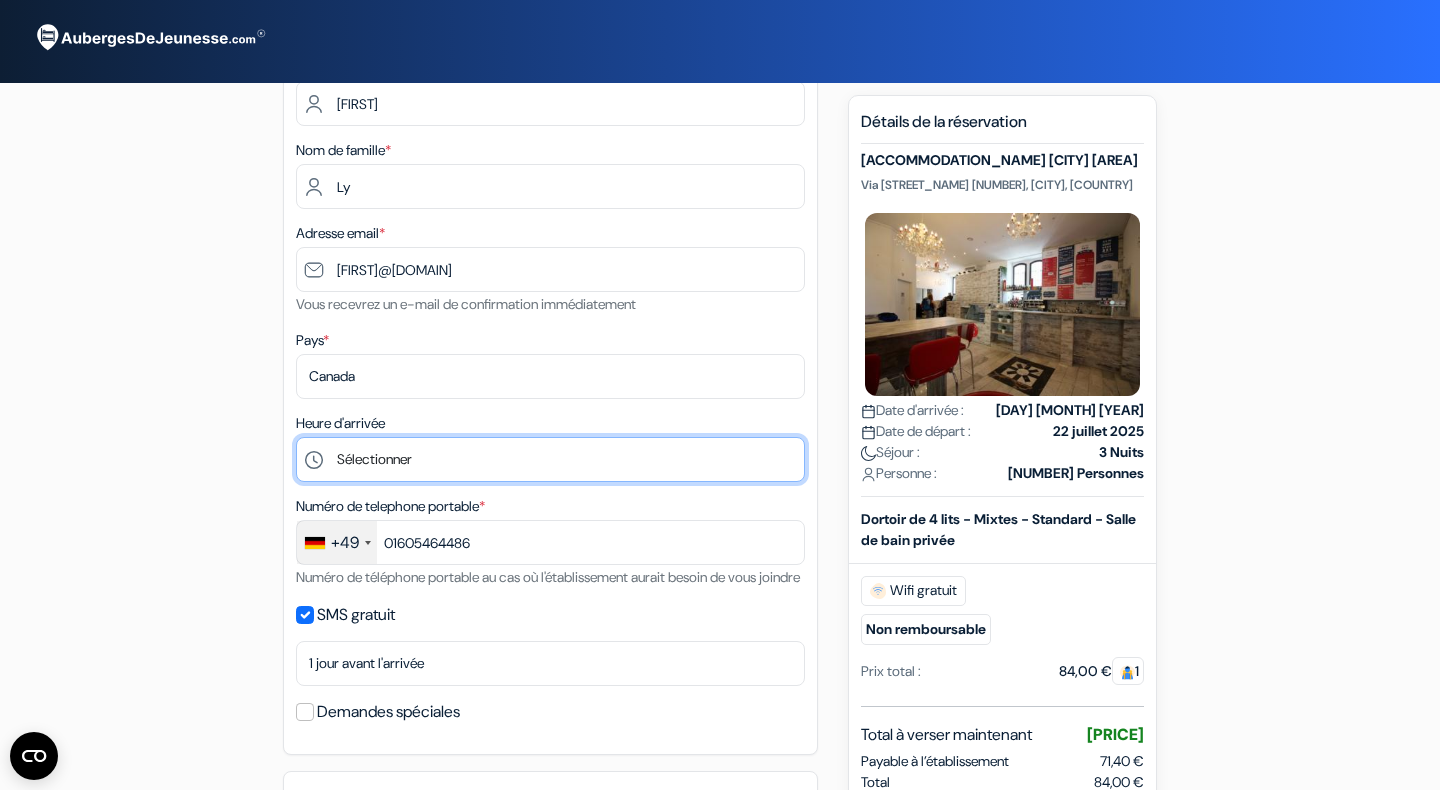 click on "Sélectionner
1:00
2:00
3:00
4:00
5:00
6:00
7:00
8:00
9:00
10:00
11:00
12:00 13:00 14:00 15:00" at bounding box center [550, 459] 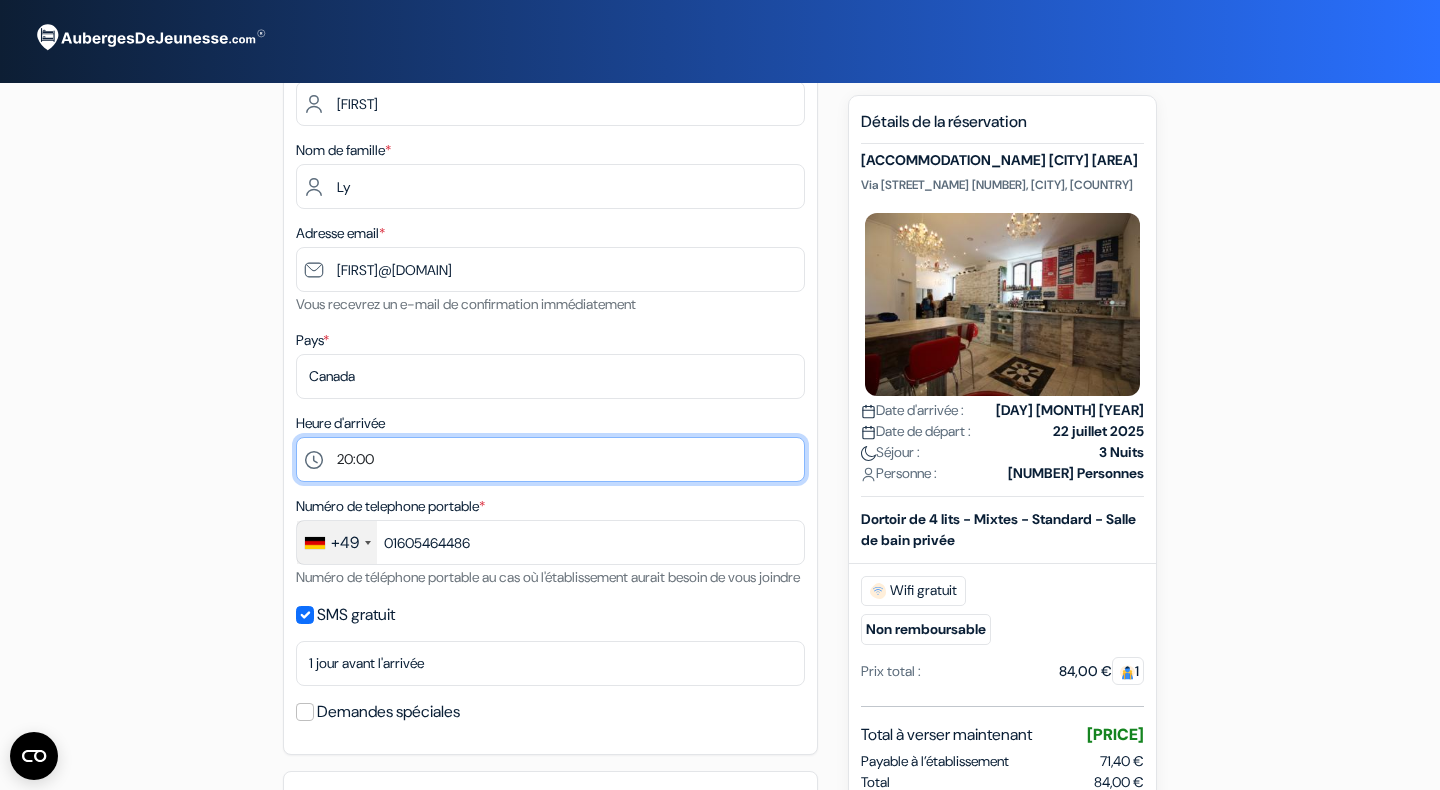 click on "20:00" at bounding box center [0, 0] 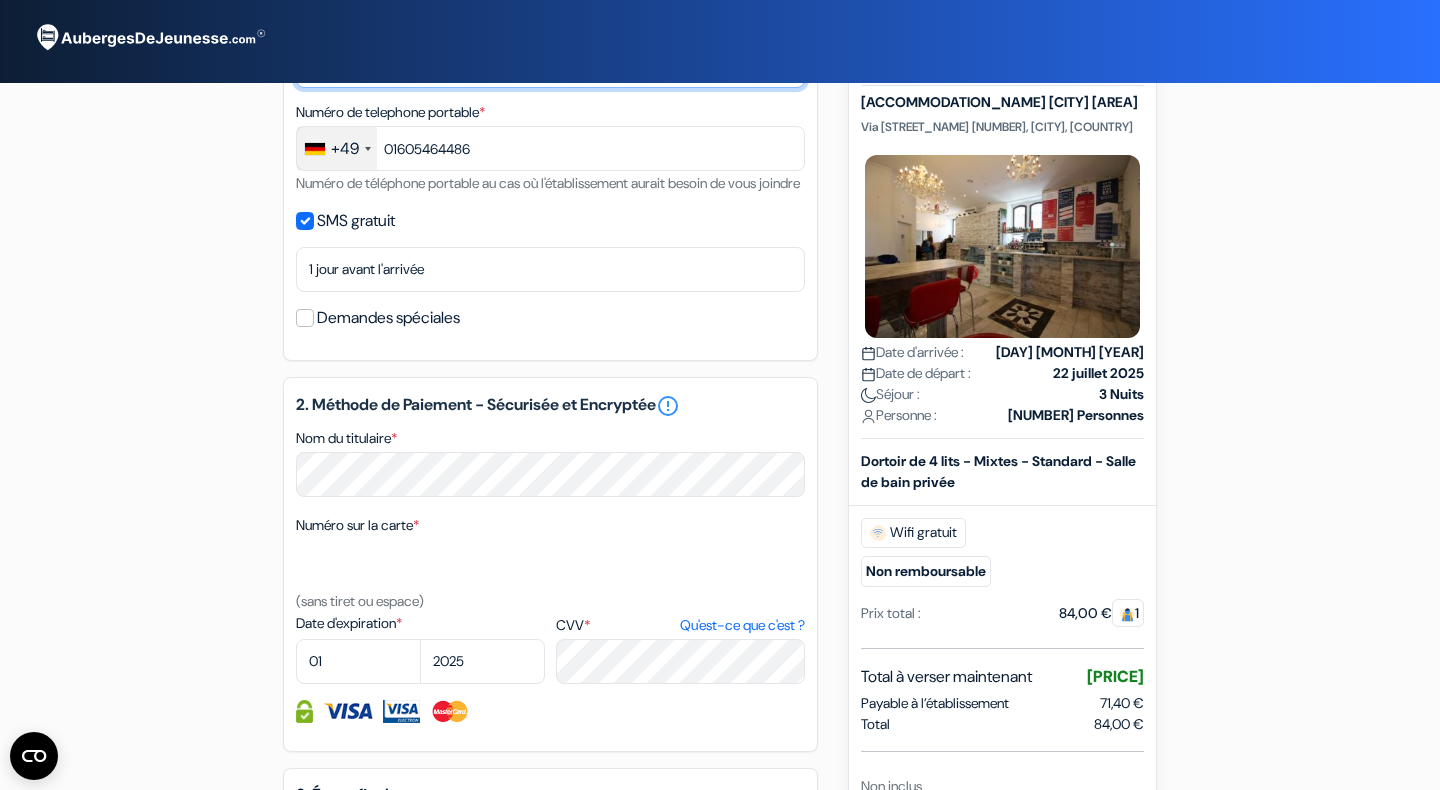 scroll, scrollTop: 591, scrollLeft: 0, axis: vertical 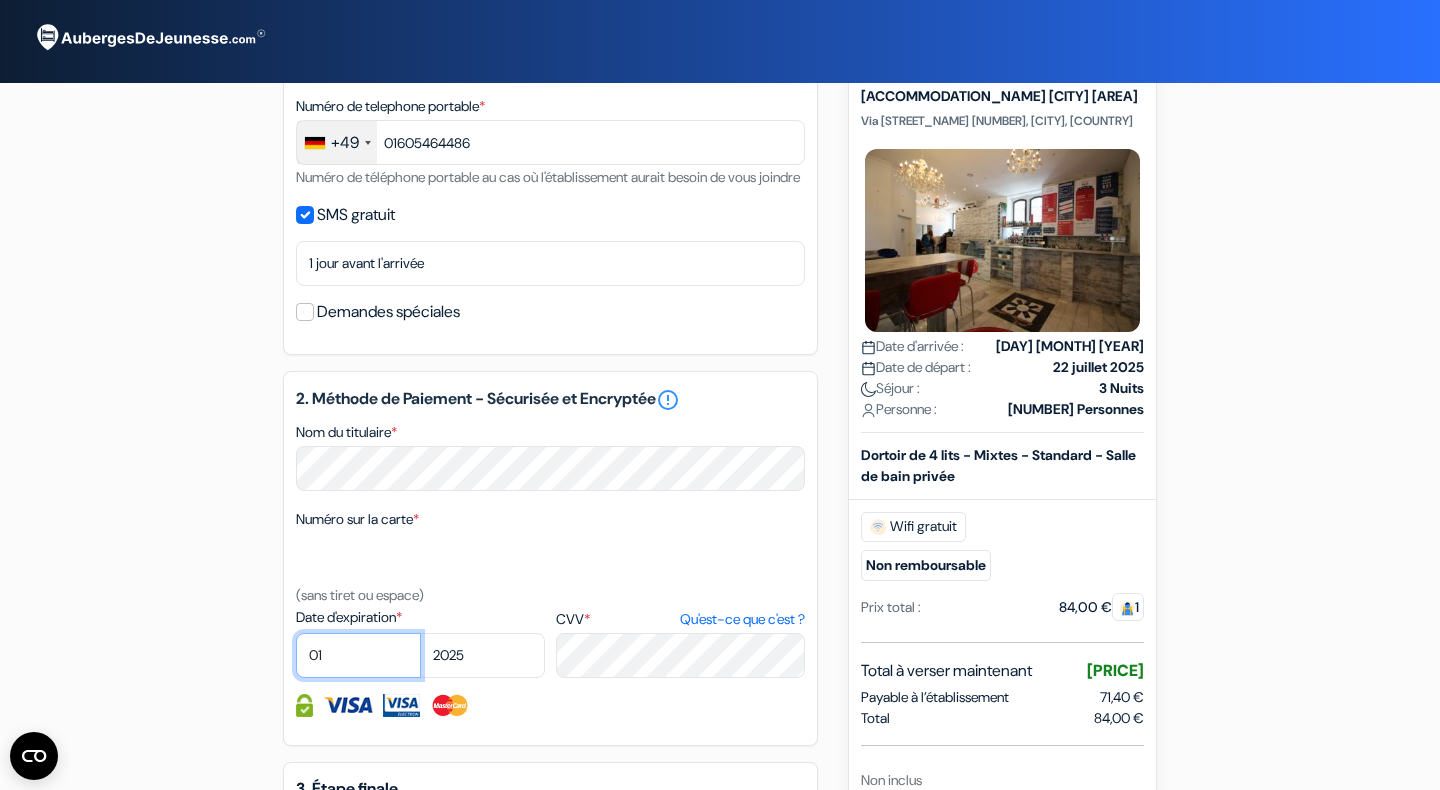 click on "01
02
03
04
05
06
07
08
09
10
11
12" at bounding box center (358, 655) 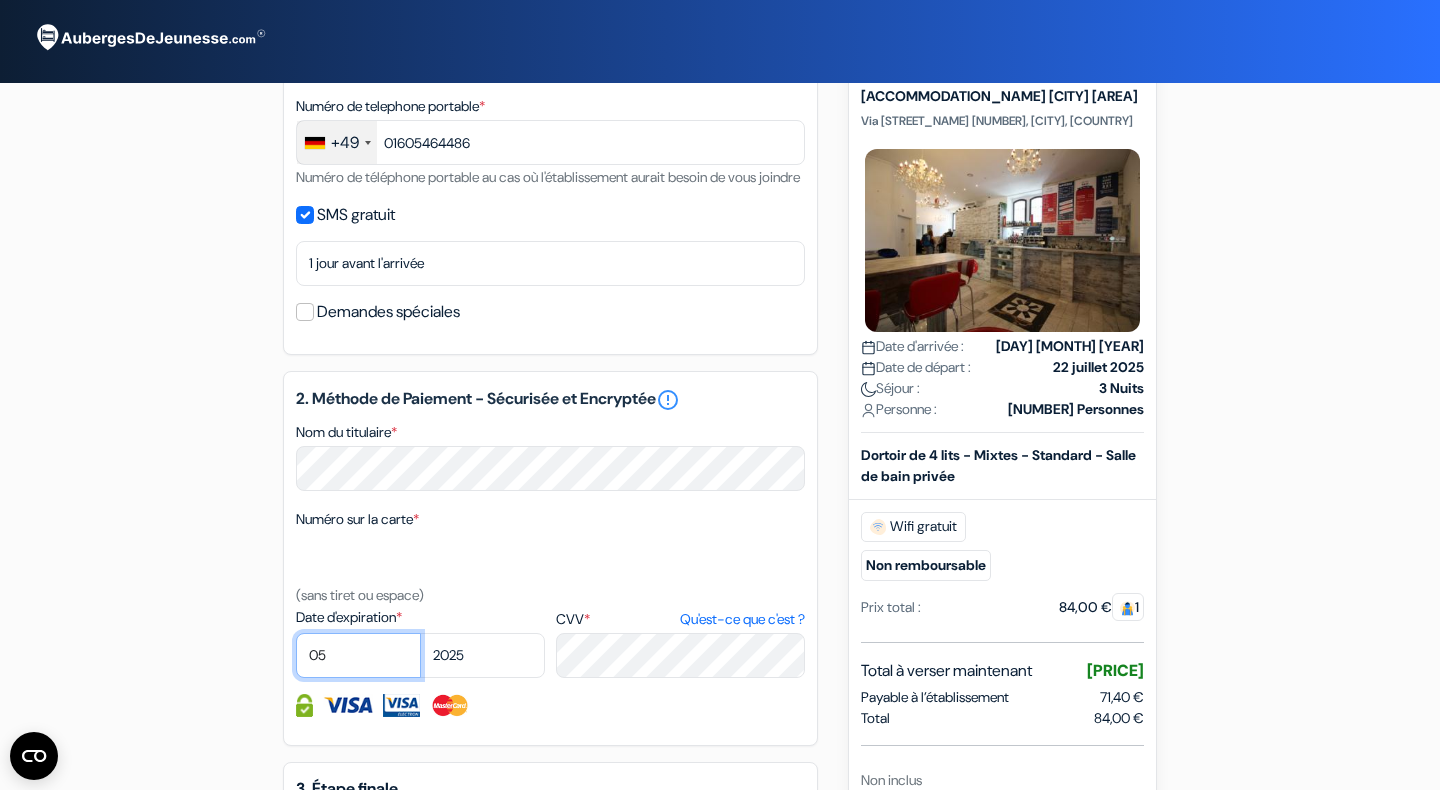 click on "05" at bounding box center [0, 0] 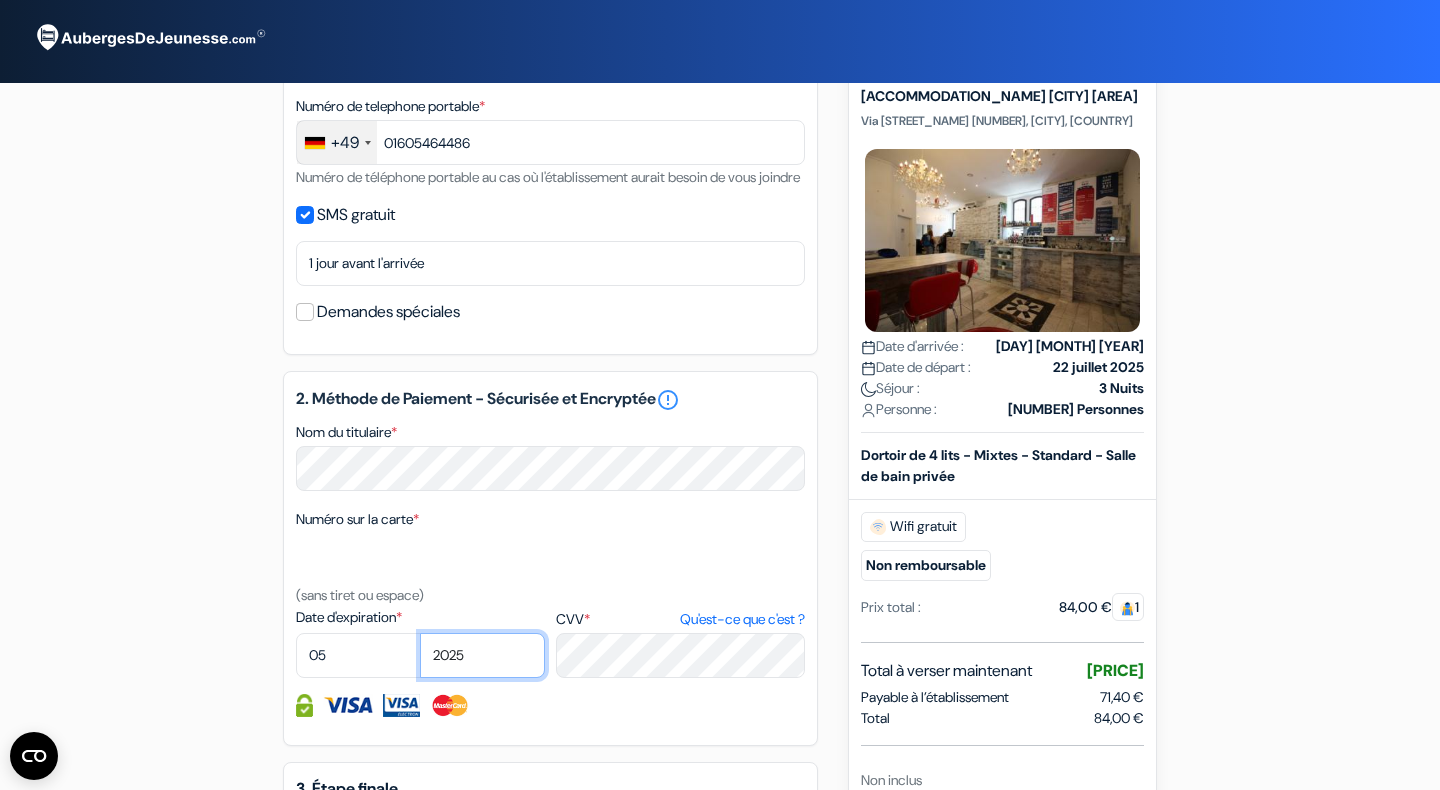 click on "2025
2026
2027
2028
2029
2030
2031
2032
2033 2034 2035 2036 2037 2038 2039 2040 2041 2042 2043" at bounding box center (482, 655) 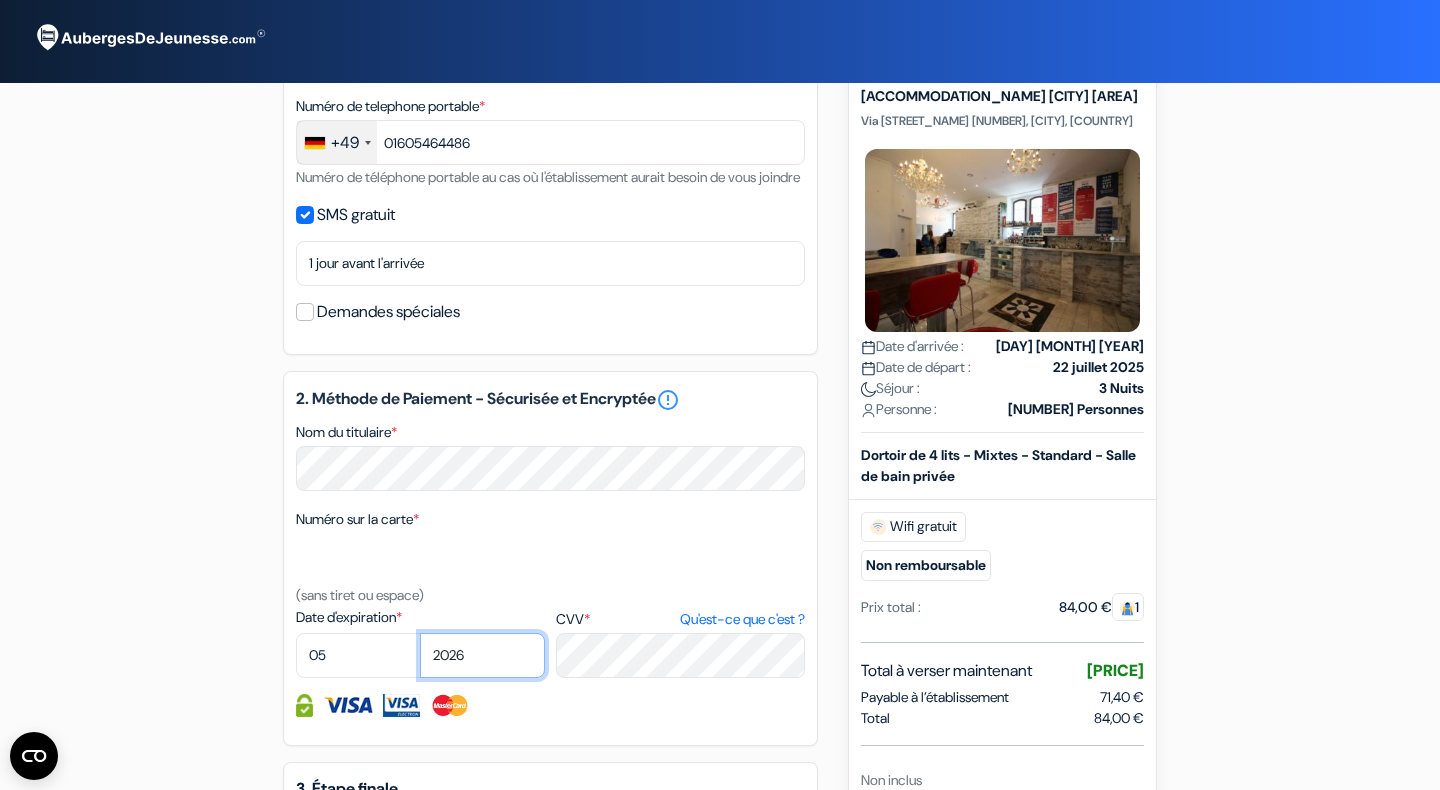 click on "2026" at bounding box center [0, 0] 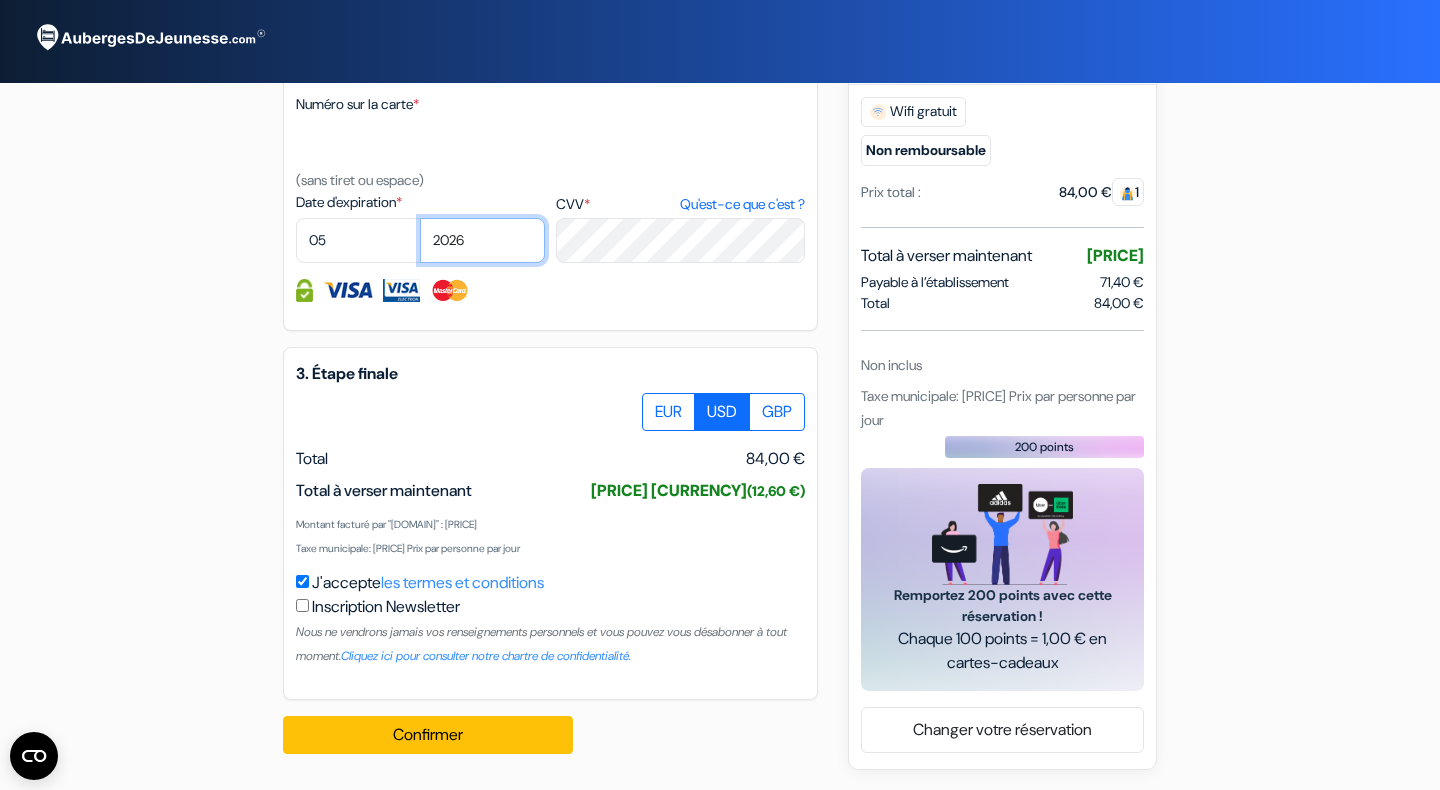 scroll, scrollTop: 1059, scrollLeft: 0, axis: vertical 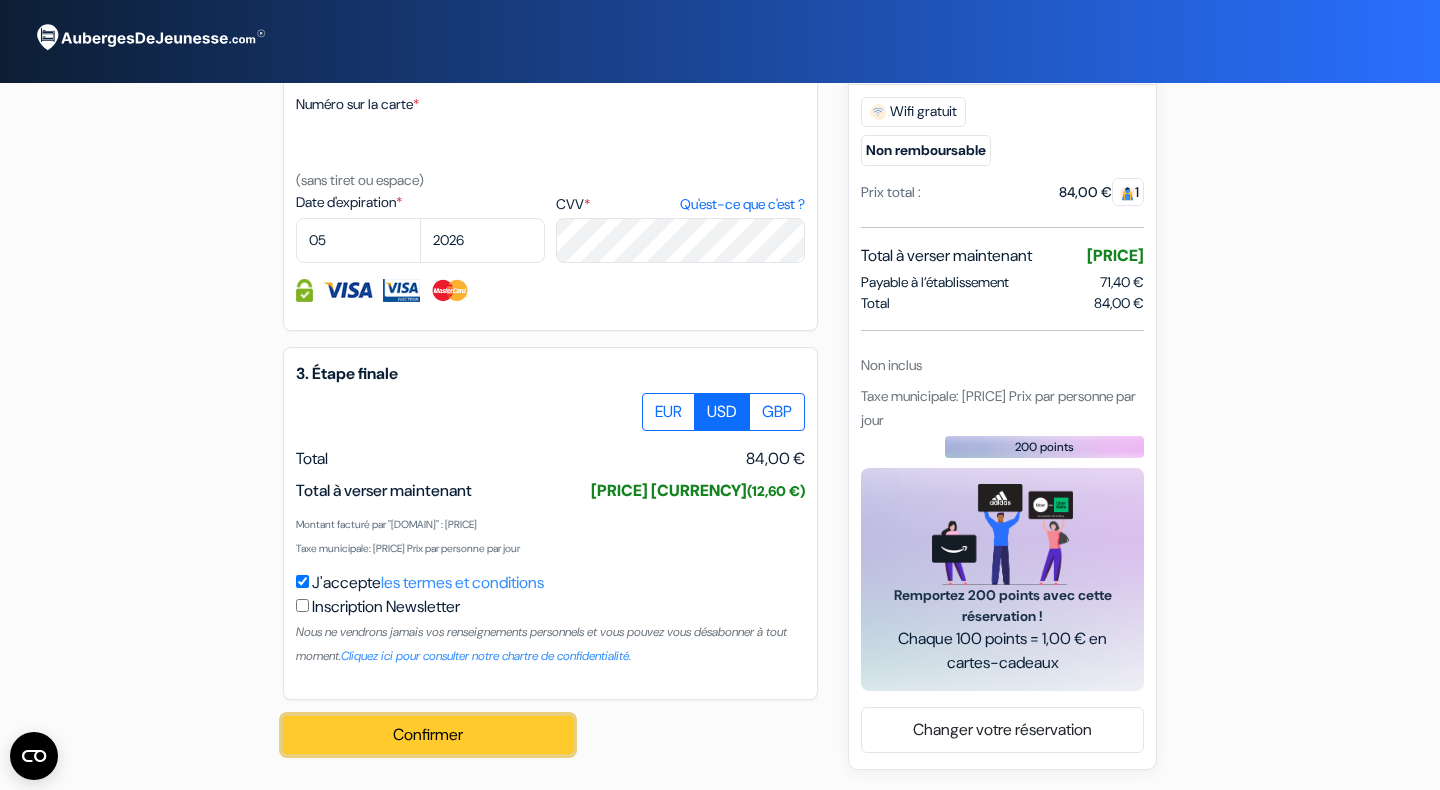 click on "Confirmer
Loading..." at bounding box center (428, 735) 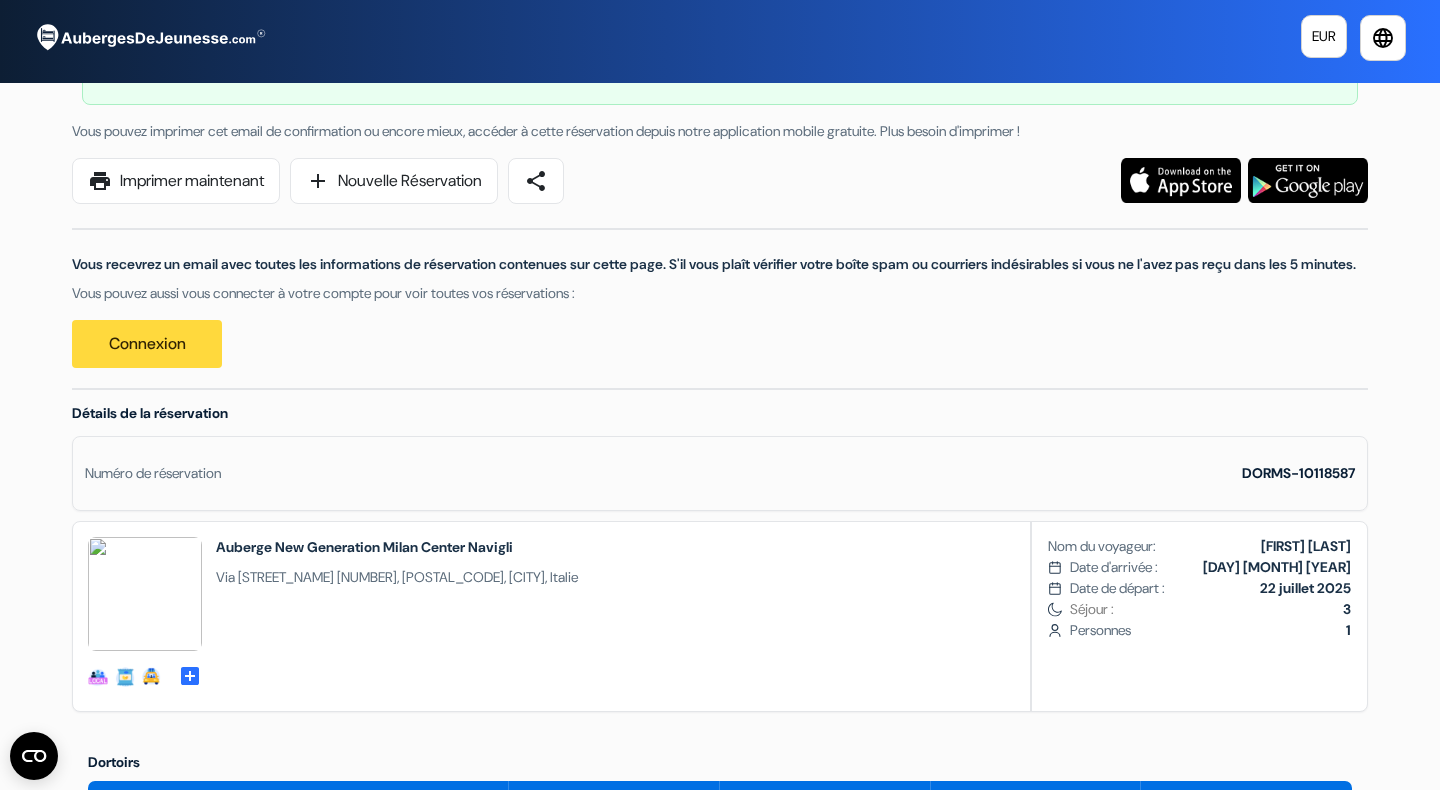 scroll, scrollTop: 0, scrollLeft: 0, axis: both 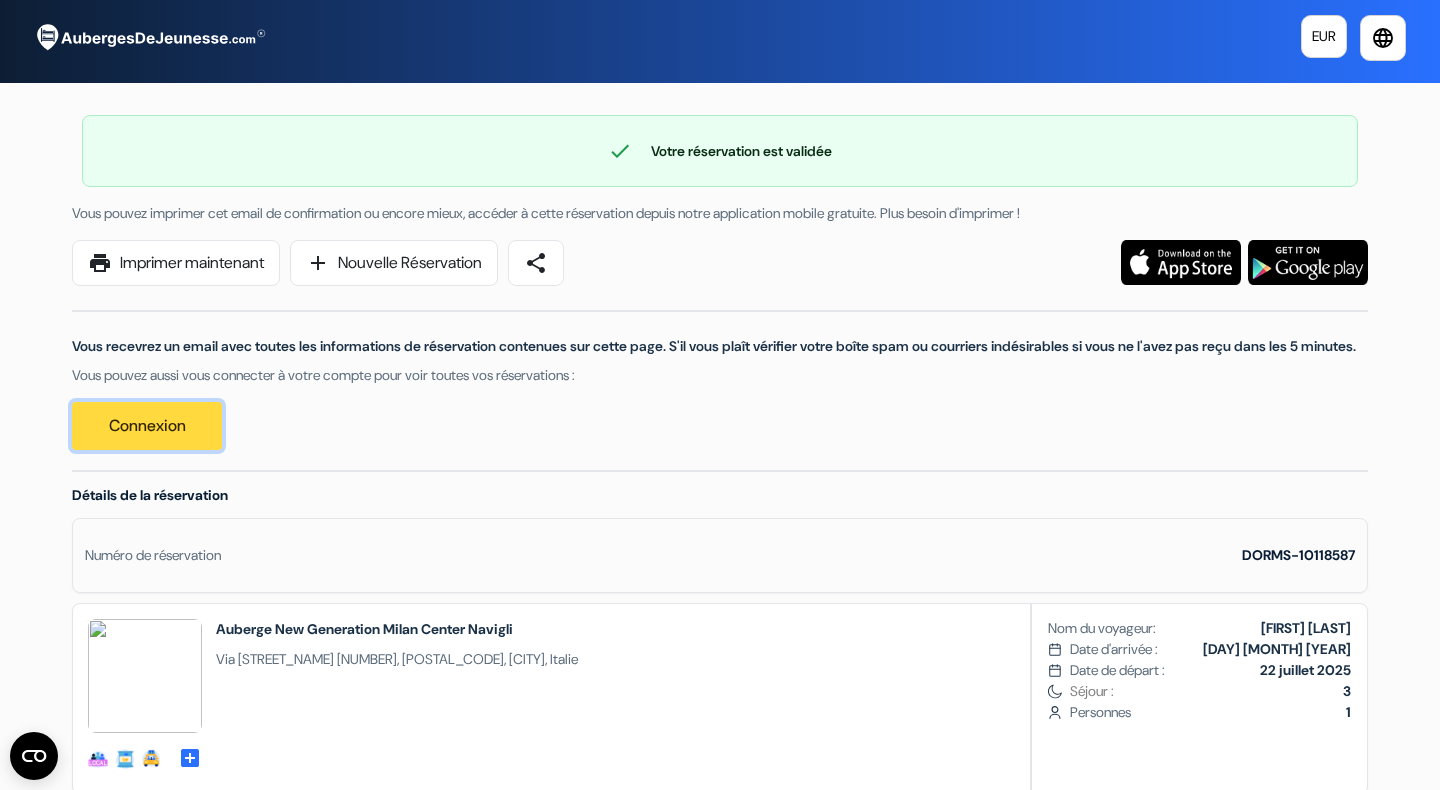 click on "Connexion" at bounding box center (147, 426) 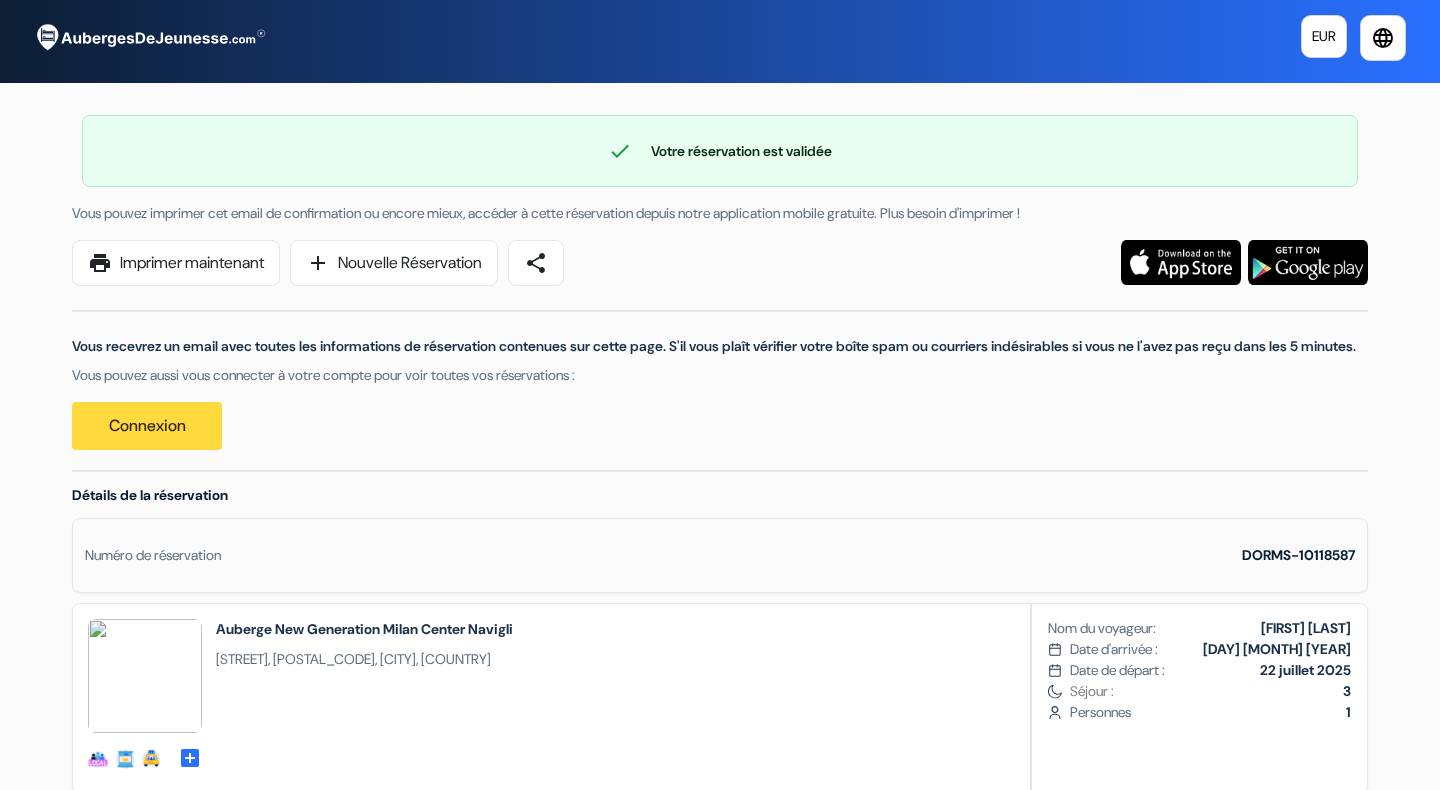 scroll, scrollTop: 0, scrollLeft: 0, axis: both 